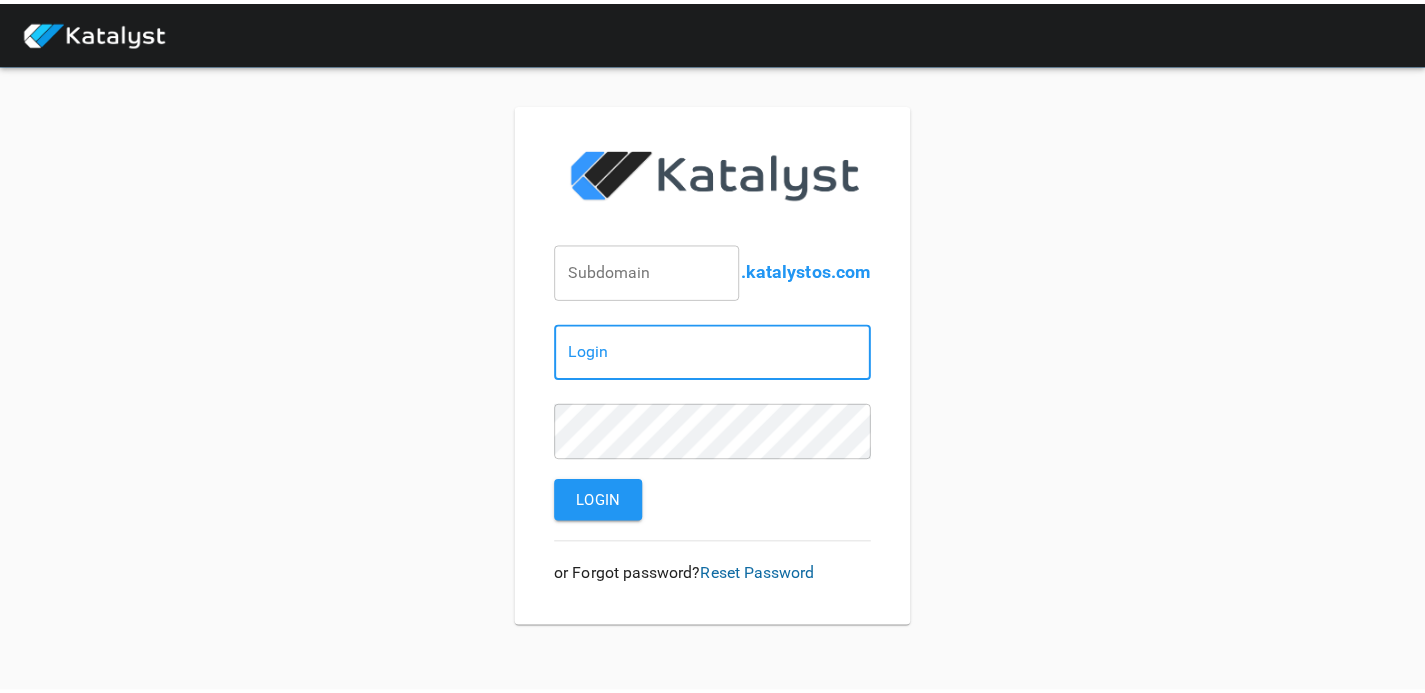 scroll, scrollTop: 0, scrollLeft: 0, axis: both 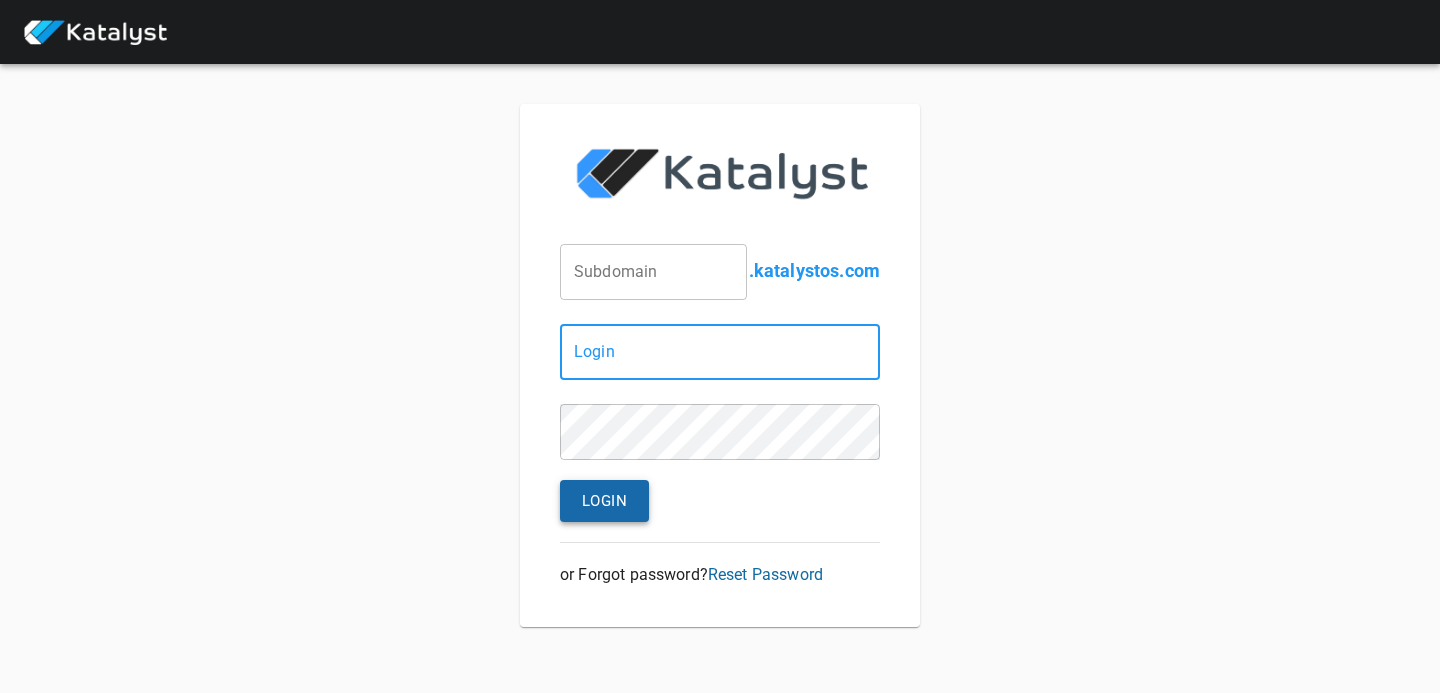 type on "[EMAIL]" 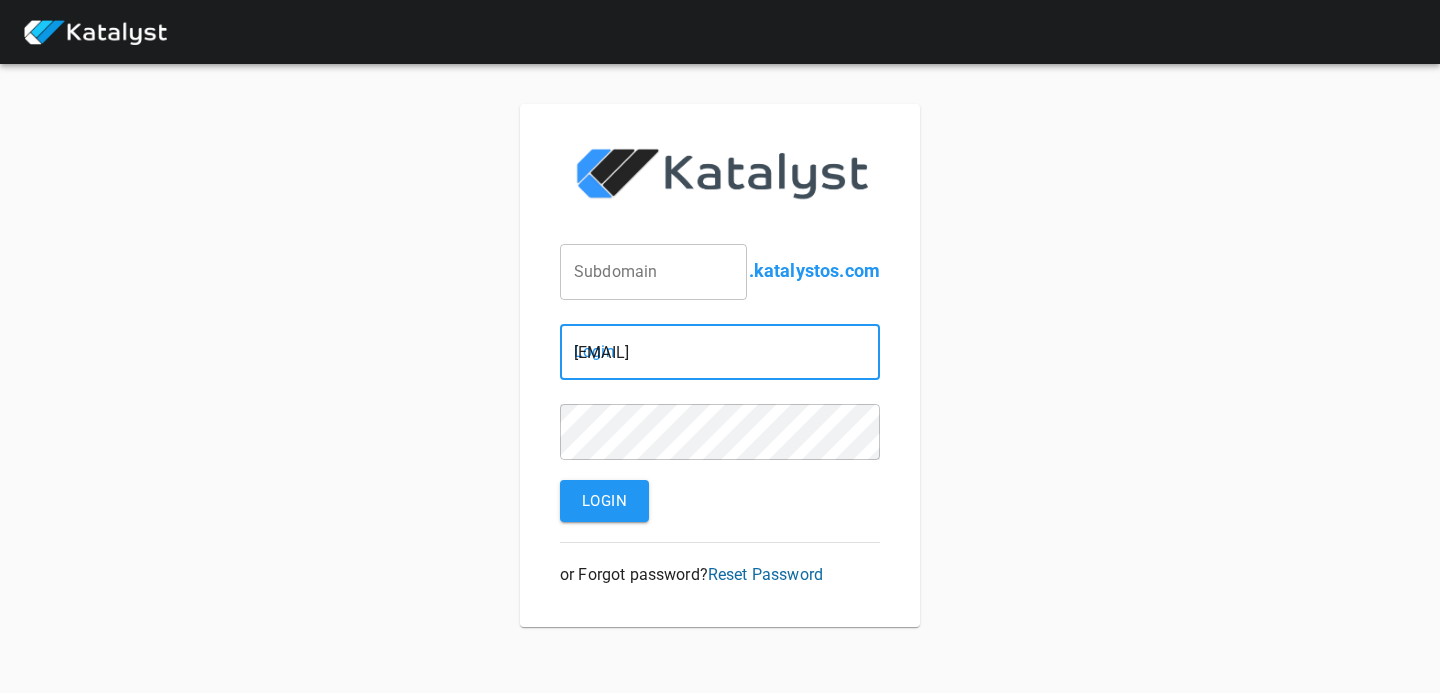 click on "Login" at bounding box center [604, 501] 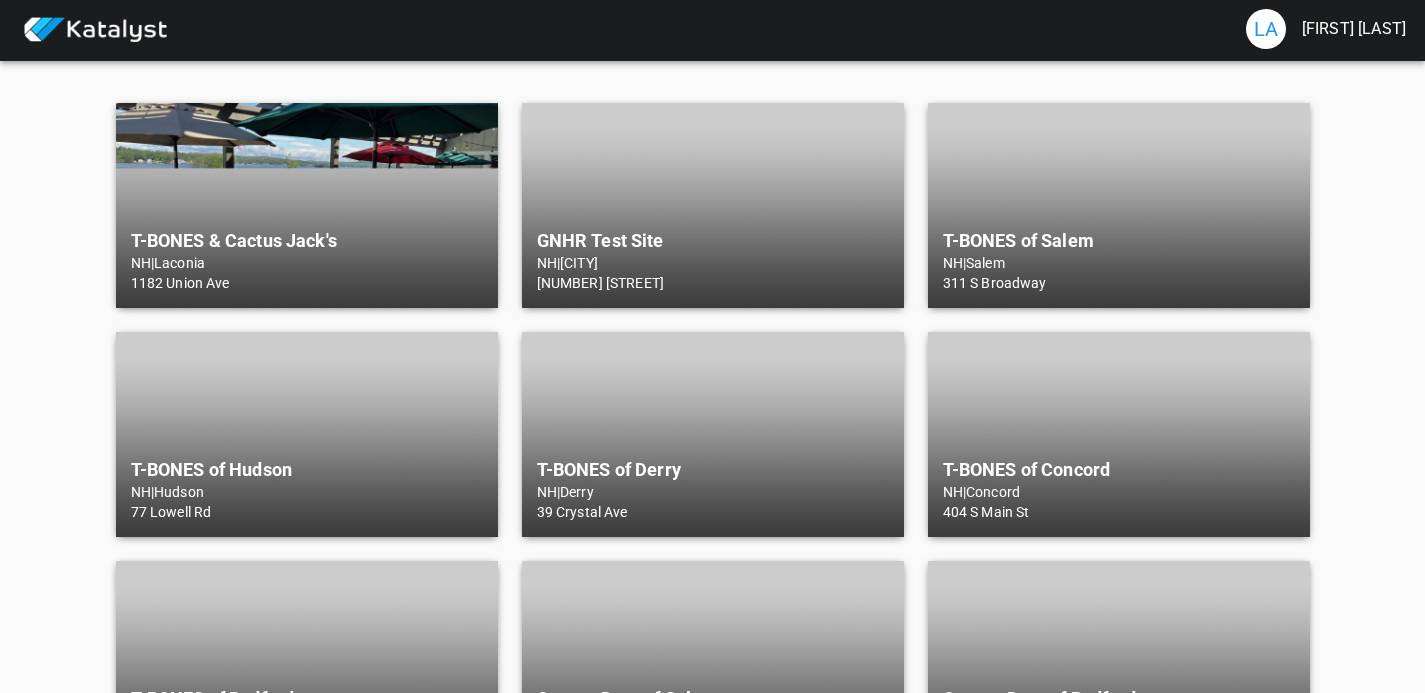 scroll, scrollTop: 4, scrollLeft: 0, axis: vertical 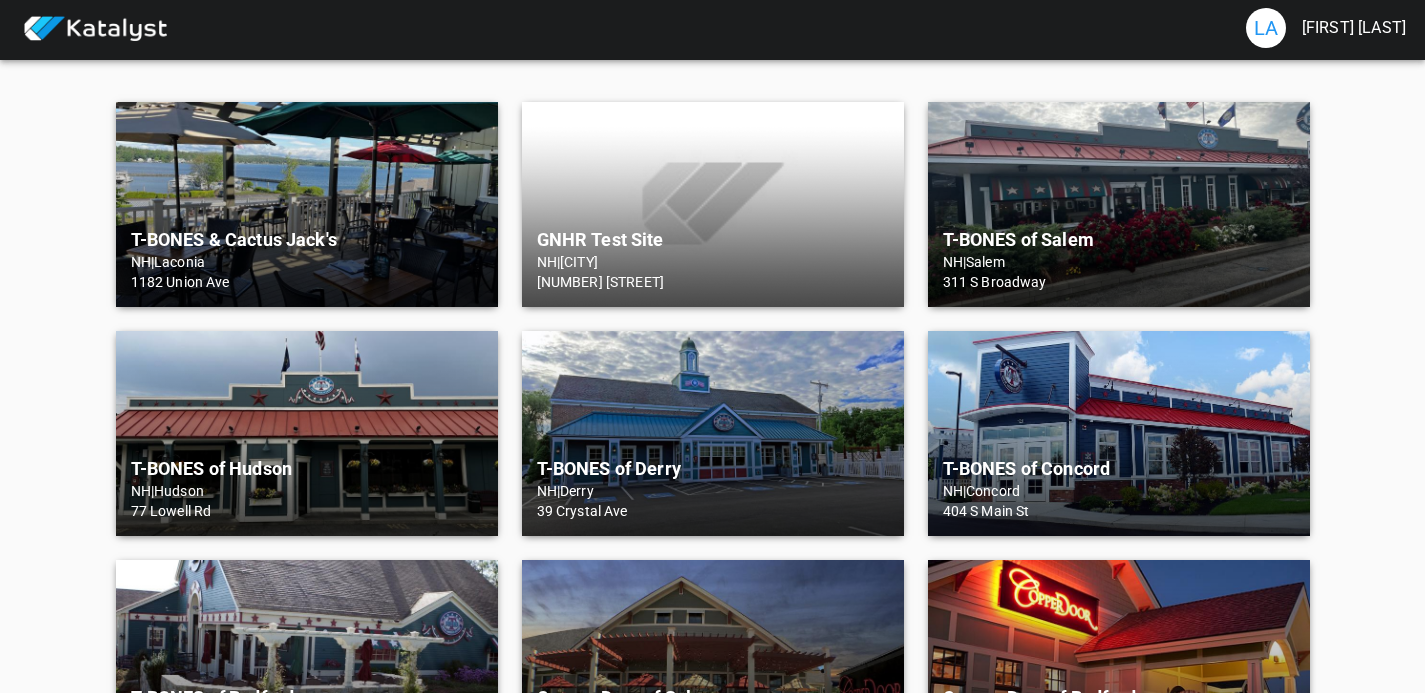 click on "T-BONES & Cactus Jack's" at bounding box center (307, 240) 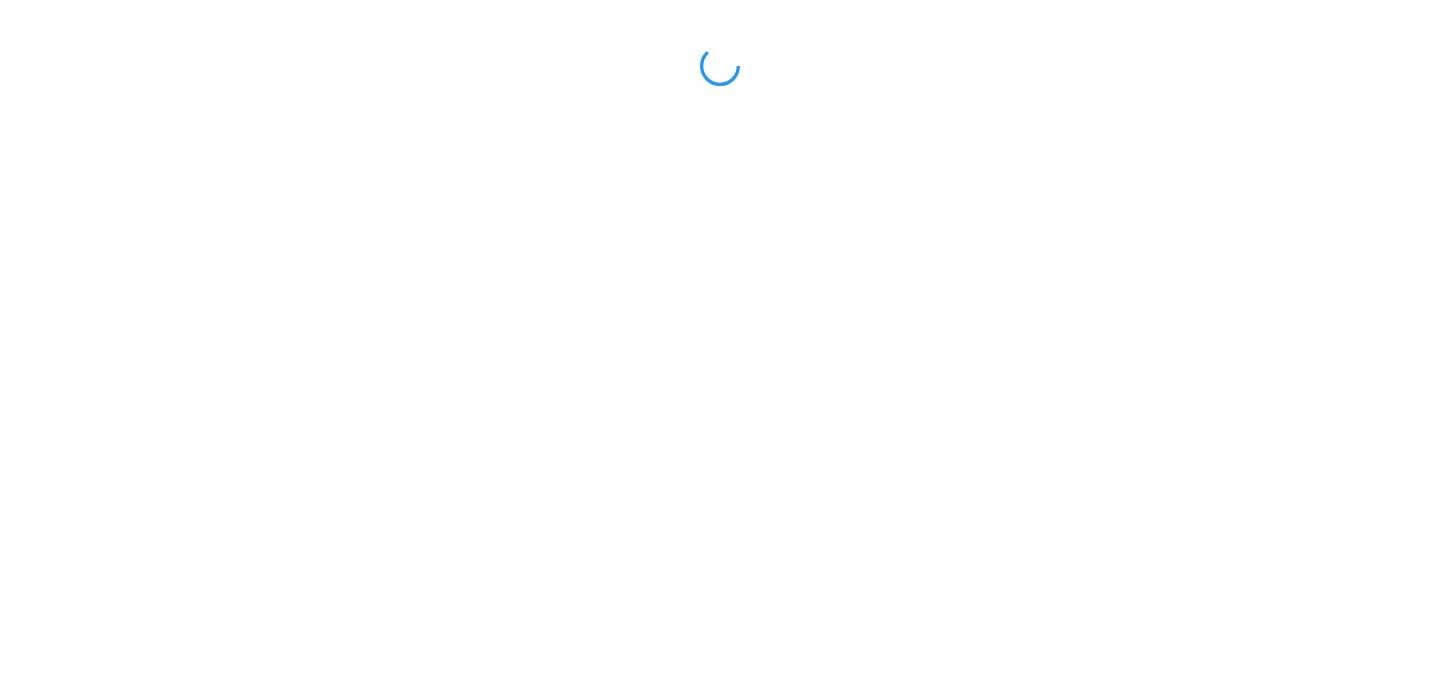 scroll, scrollTop: 0, scrollLeft: 0, axis: both 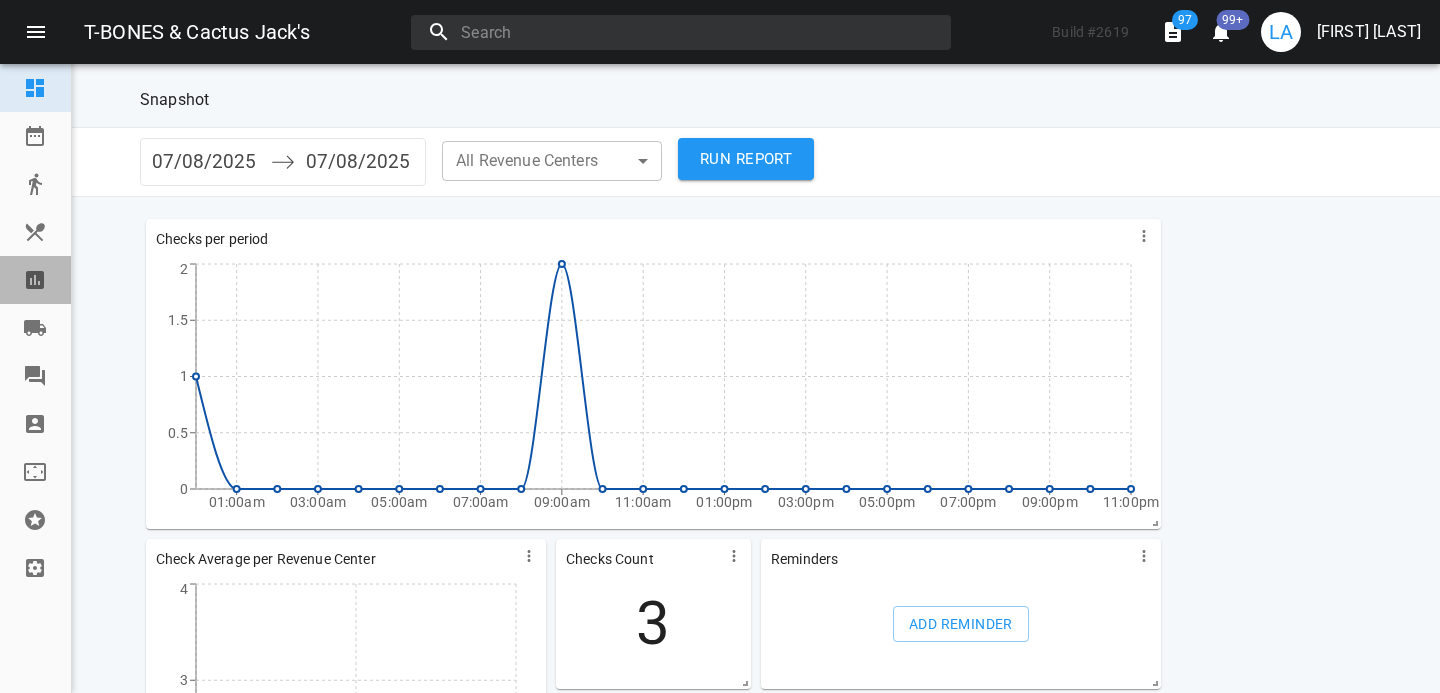 click at bounding box center [35, 280] 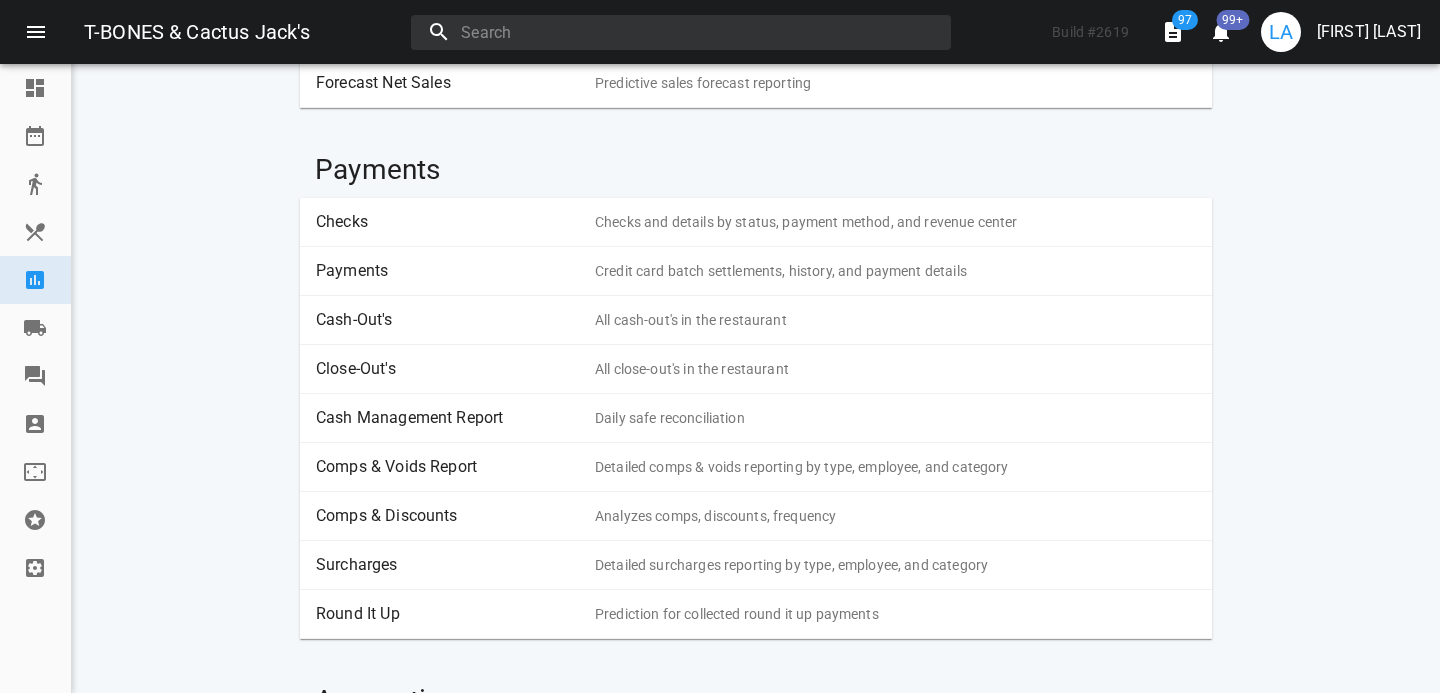 scroll, scrollTop: 524, scrollLeft: 0, axis: vertical 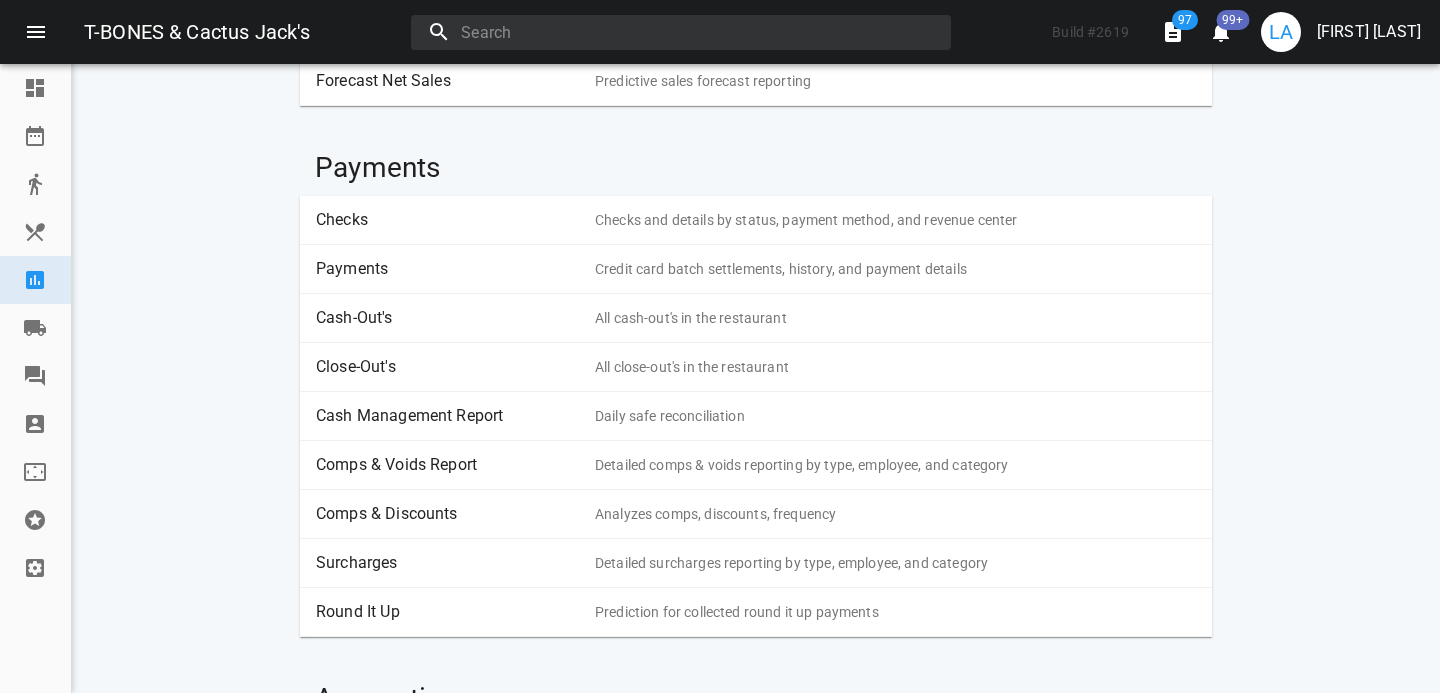 click on "Comps & Discounts" at bounding box center [448, 514] 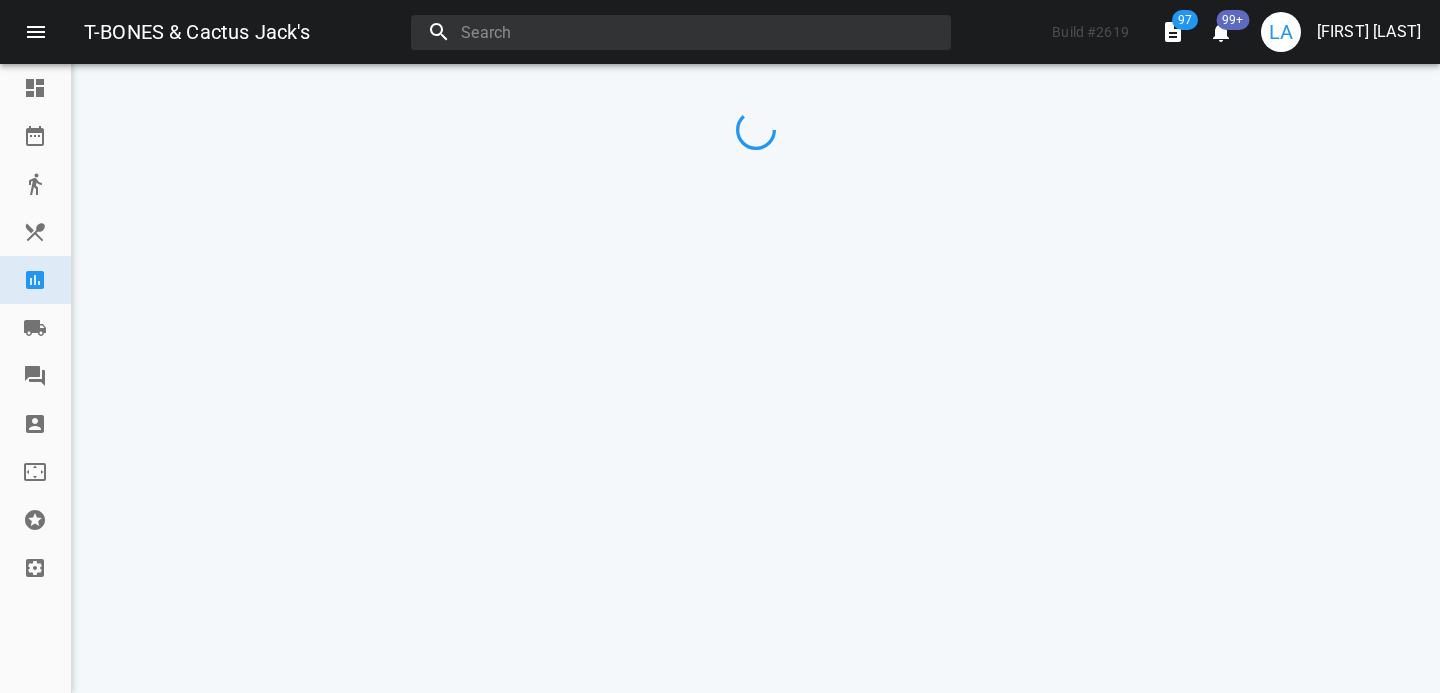 scroll, scrollTop: 0, scrollLeft: 0, axis: both 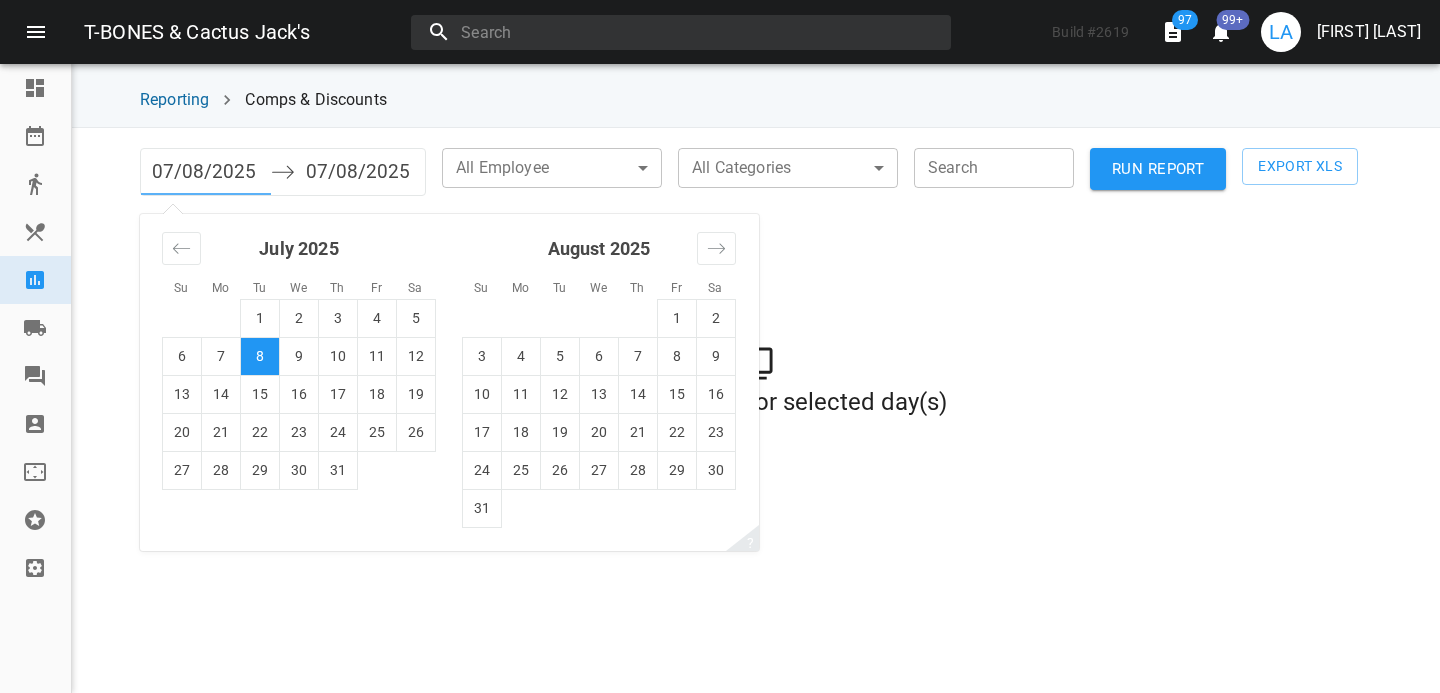click on "07/08/2025" at bounding box center (206, 172) 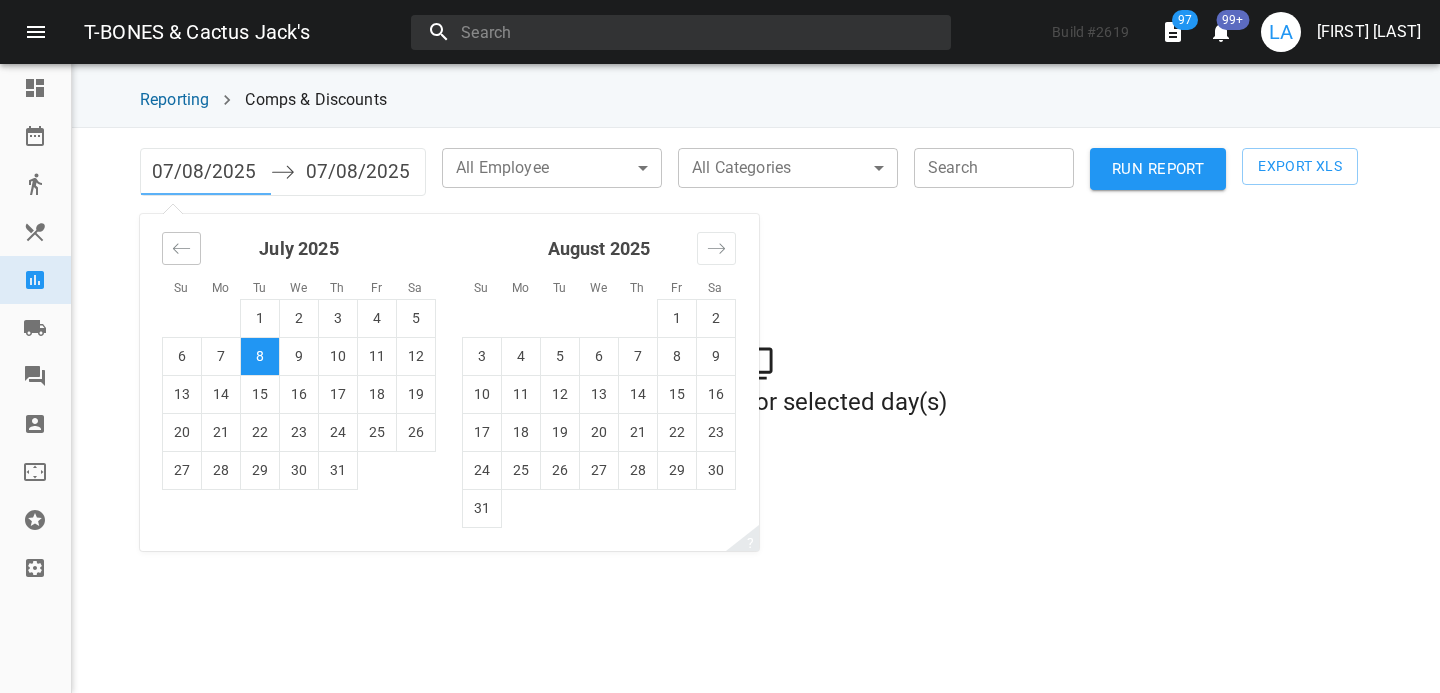 click at bounding box center (181, 248) 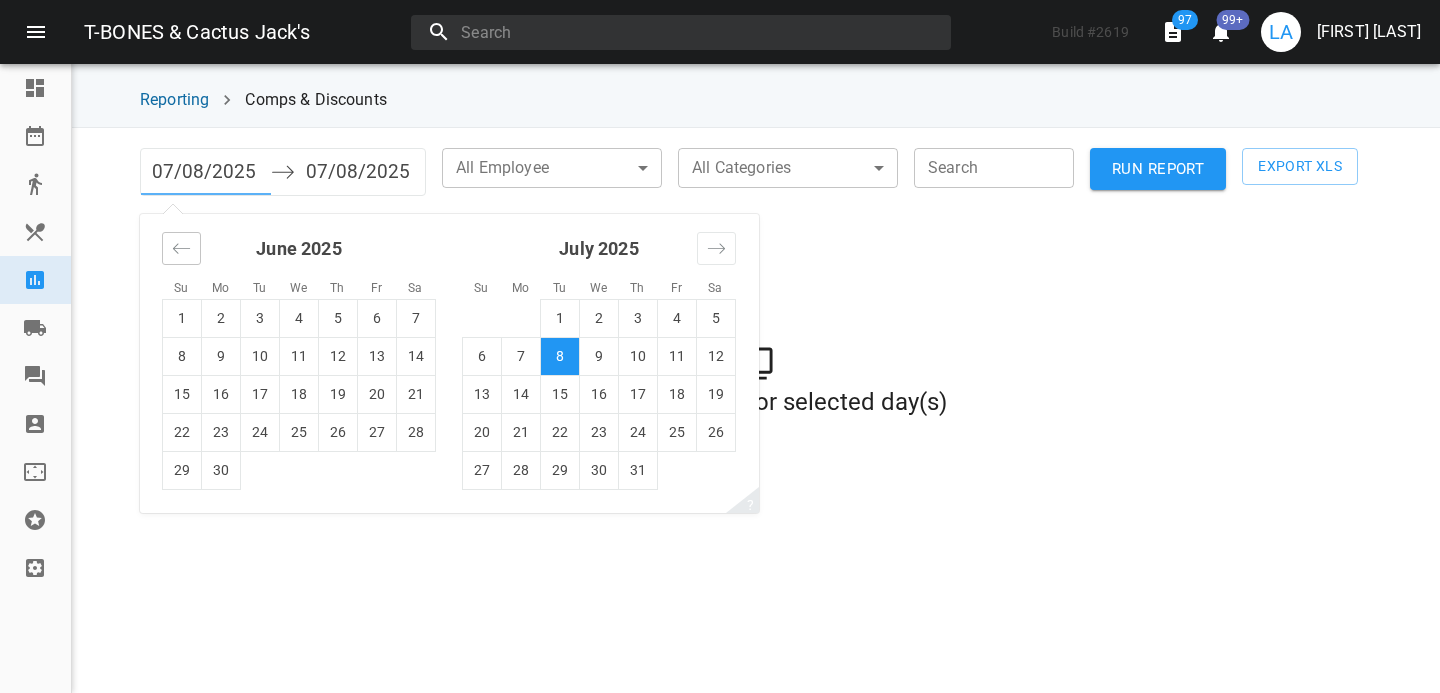 click at bounding box center (181, 248) 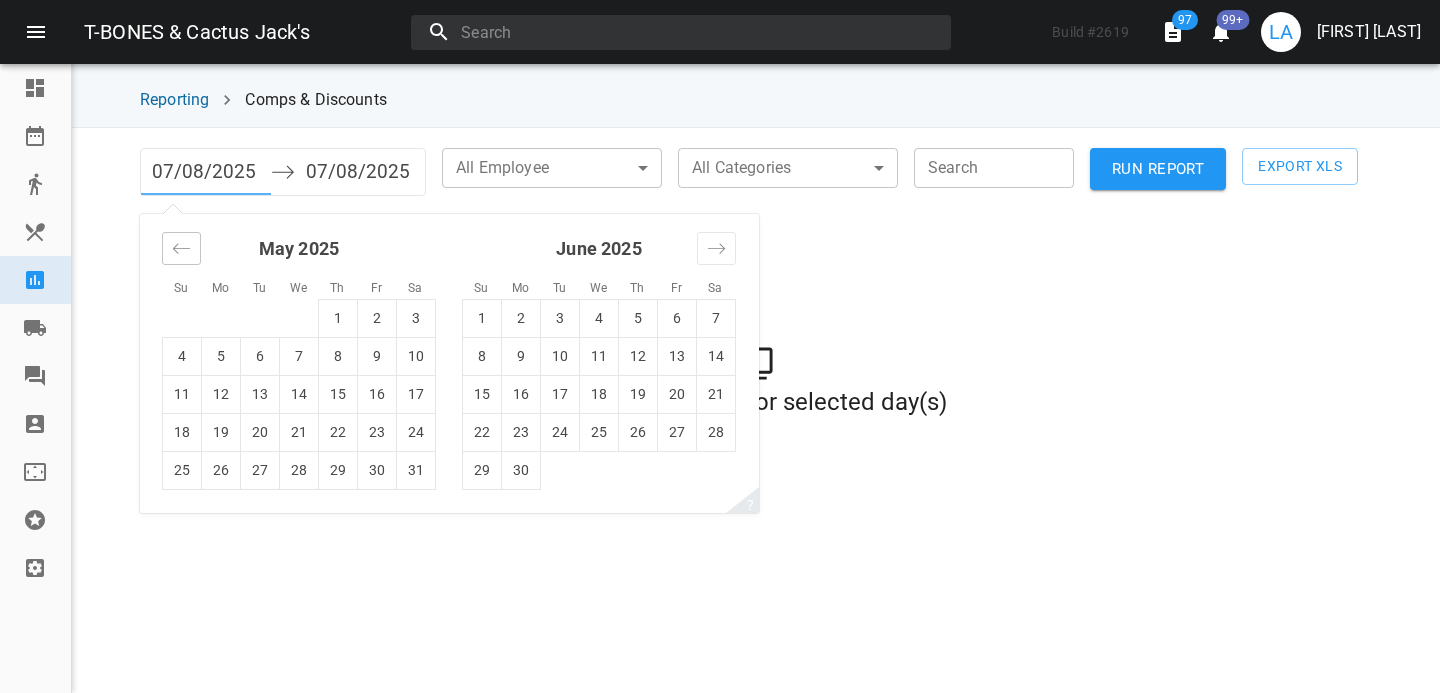 click at bounding box center [181, 248] 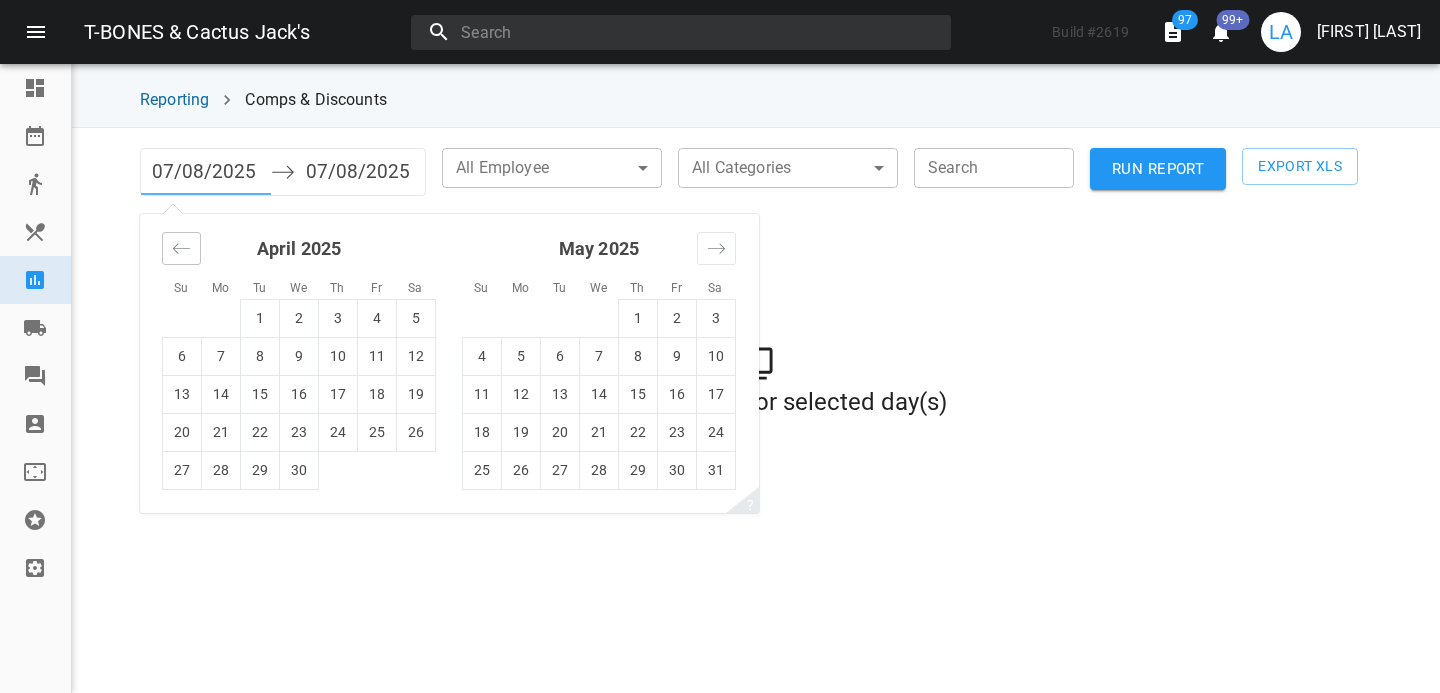 click at bounding box center (181, 248) 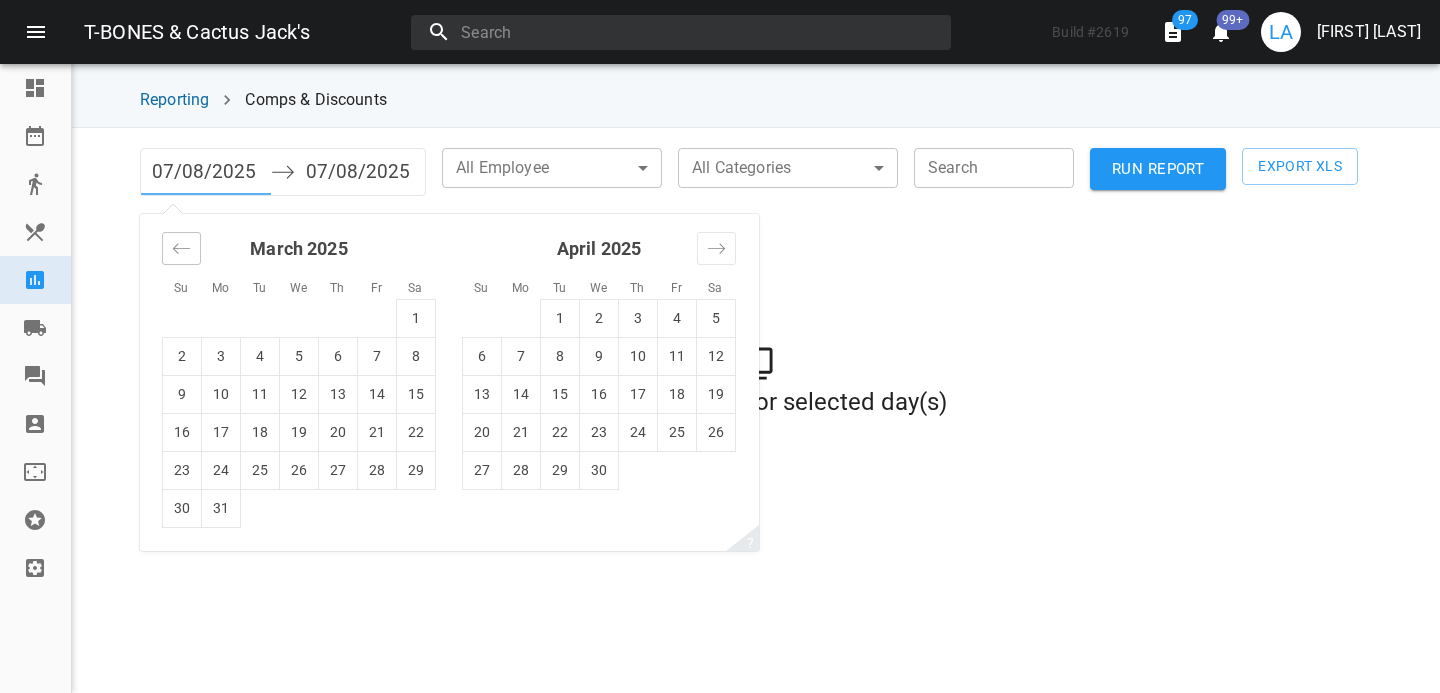 click at bounding box center (181, 248) 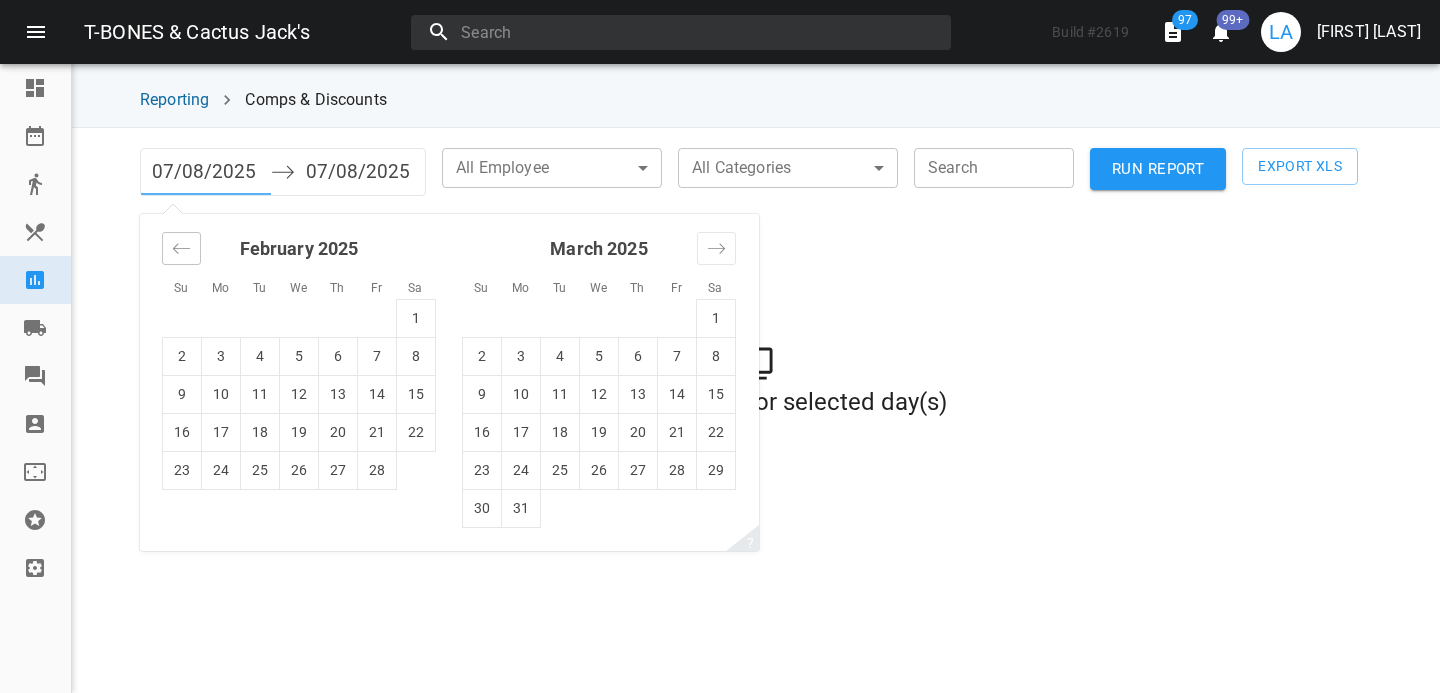 click at bounding box center [181, 248] 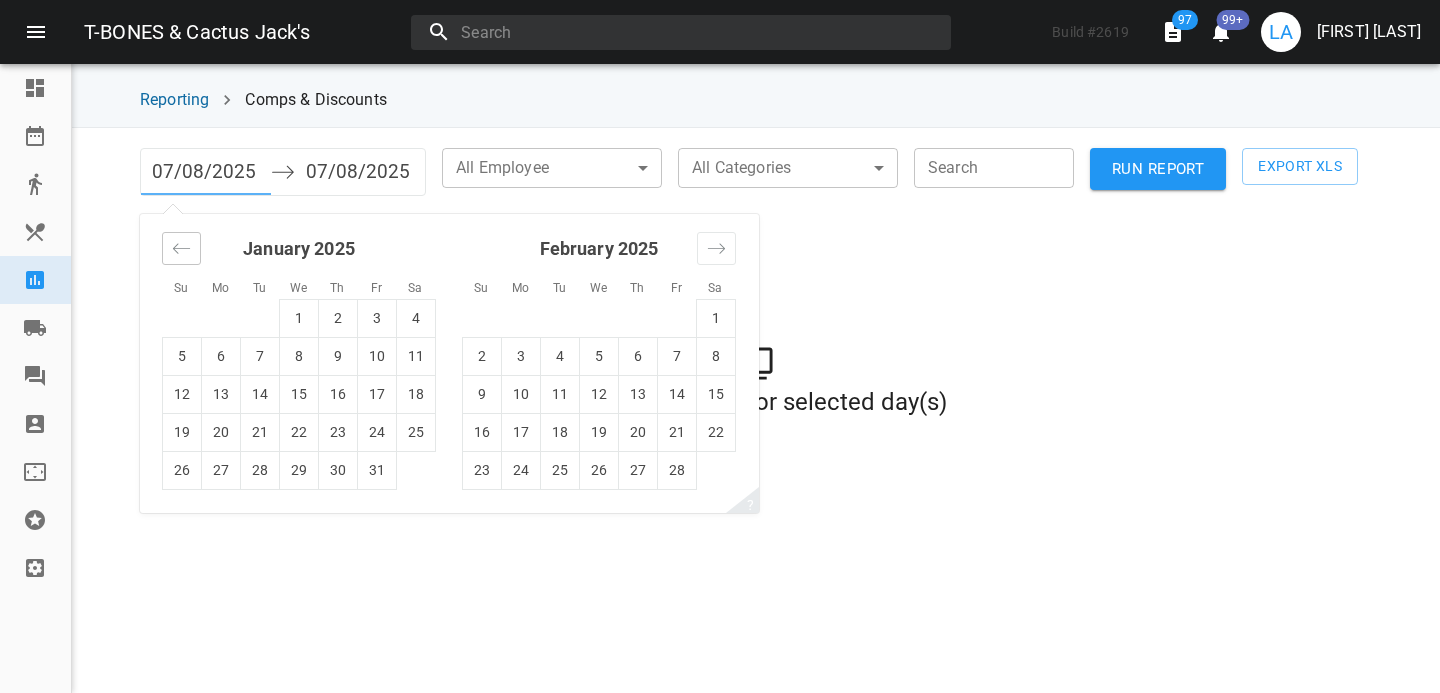 click at bounding box center (181, 248) 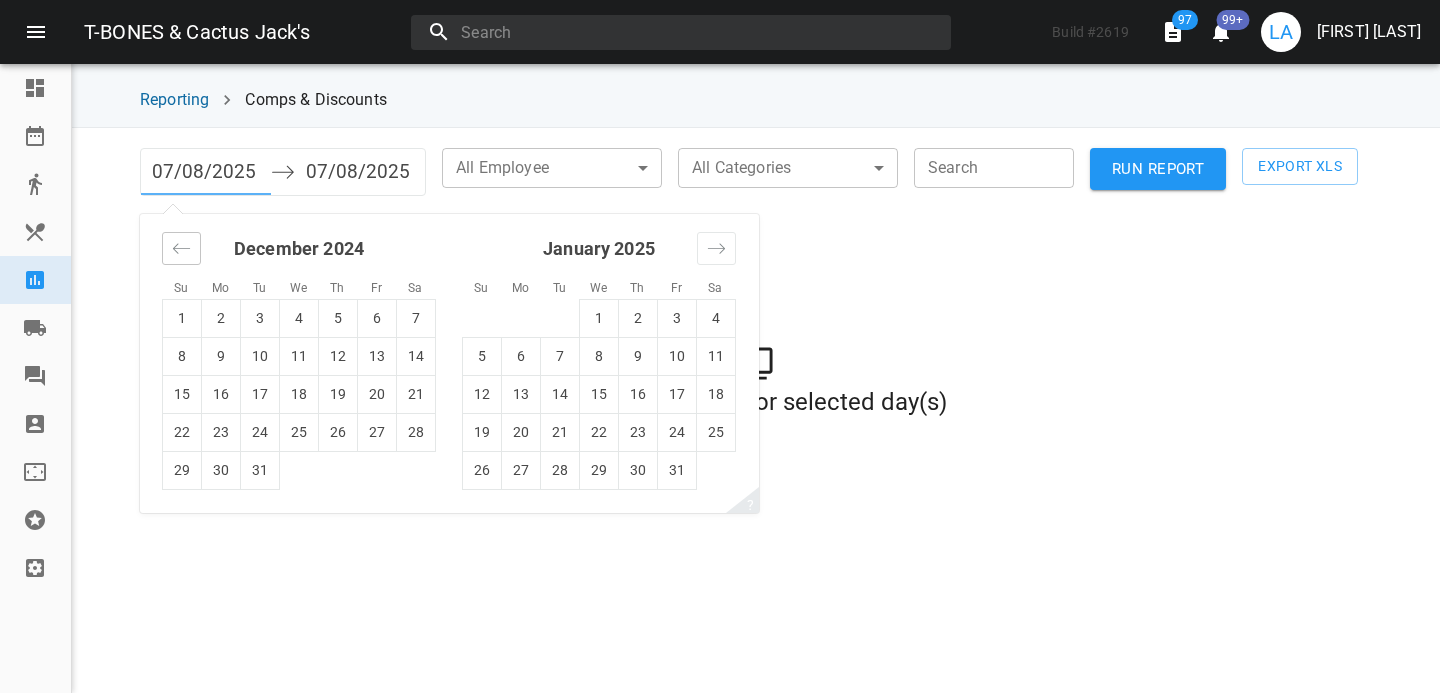 click at bounding box center [181, 248] 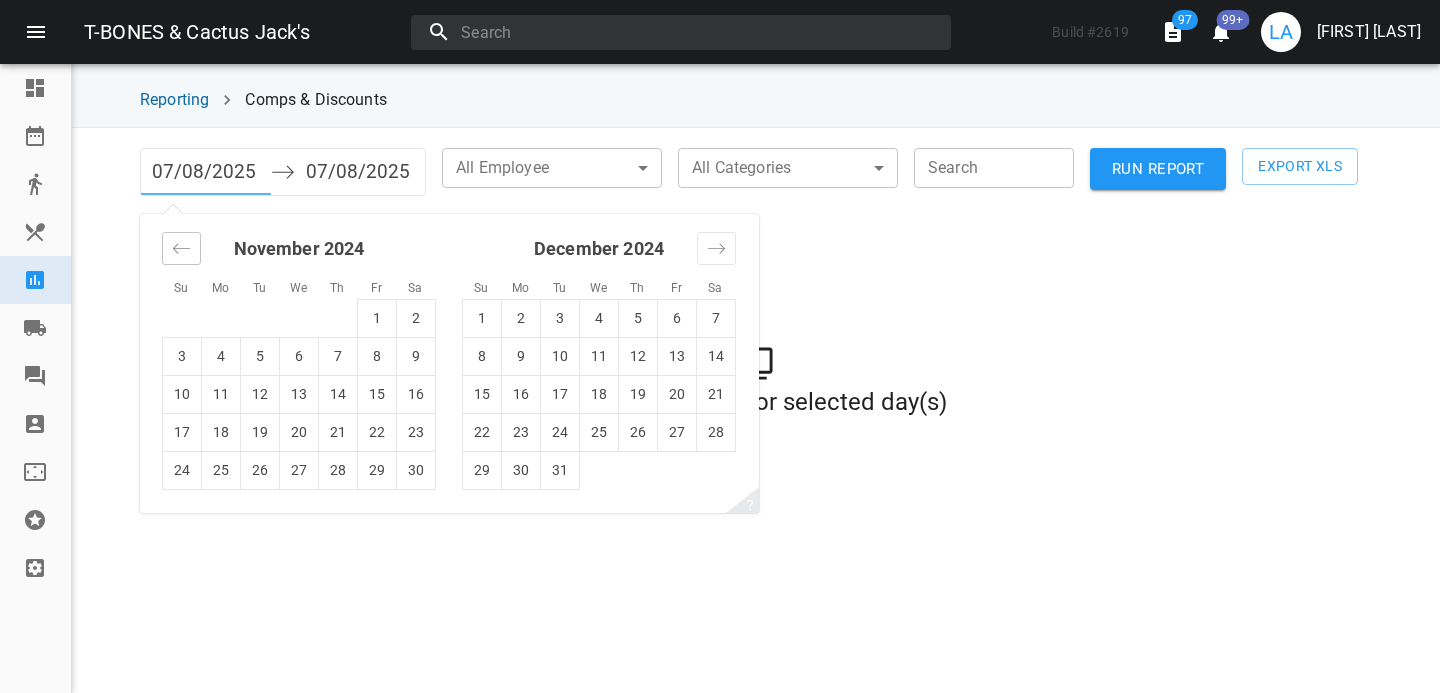 click at bounding box center (181, 248) 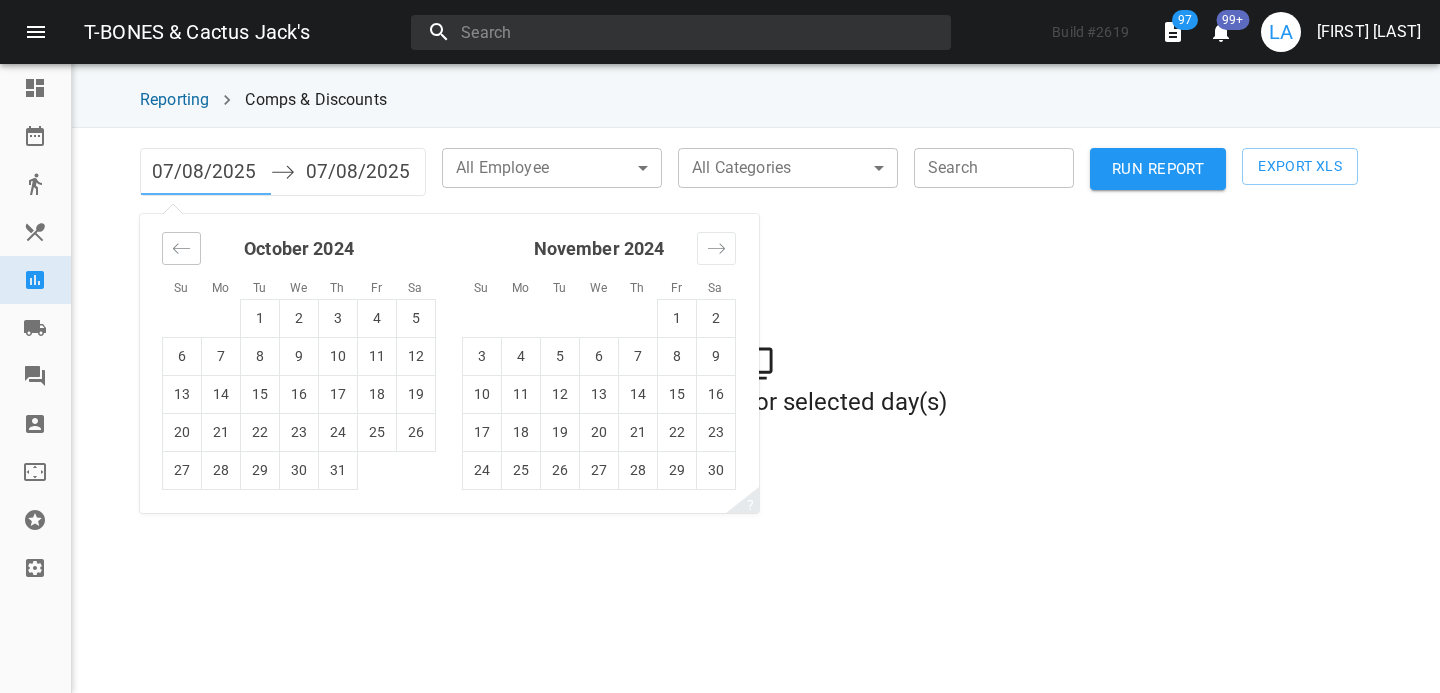 click at bounding box center (181, 248) 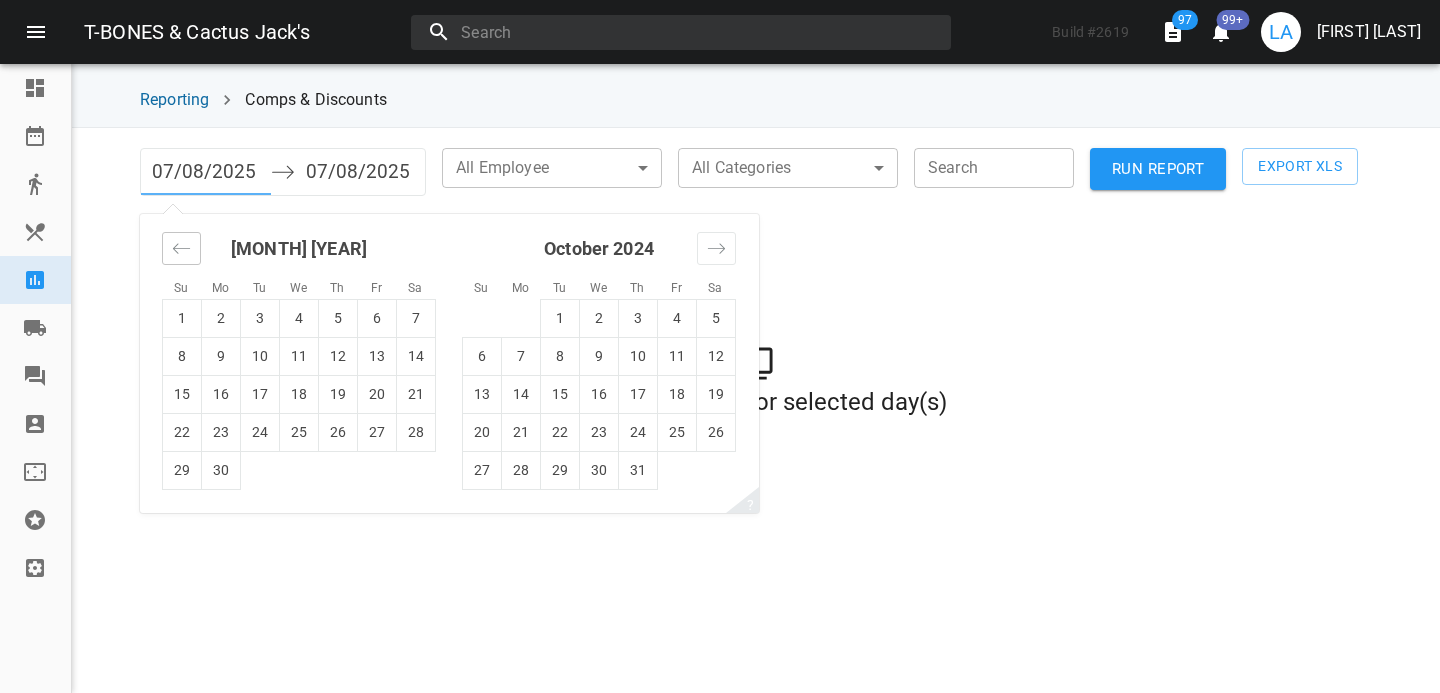 click at bounding box center [181, 248] 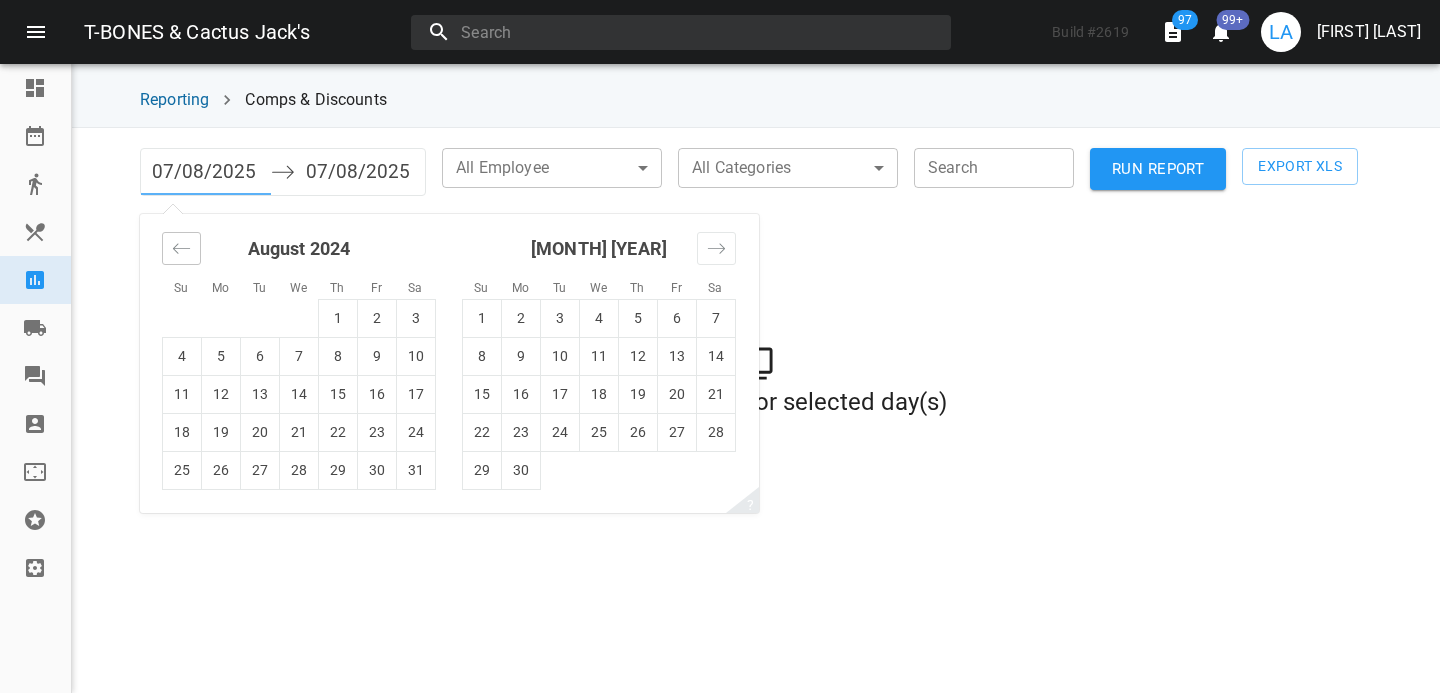 click at bounding box center [181, 248] 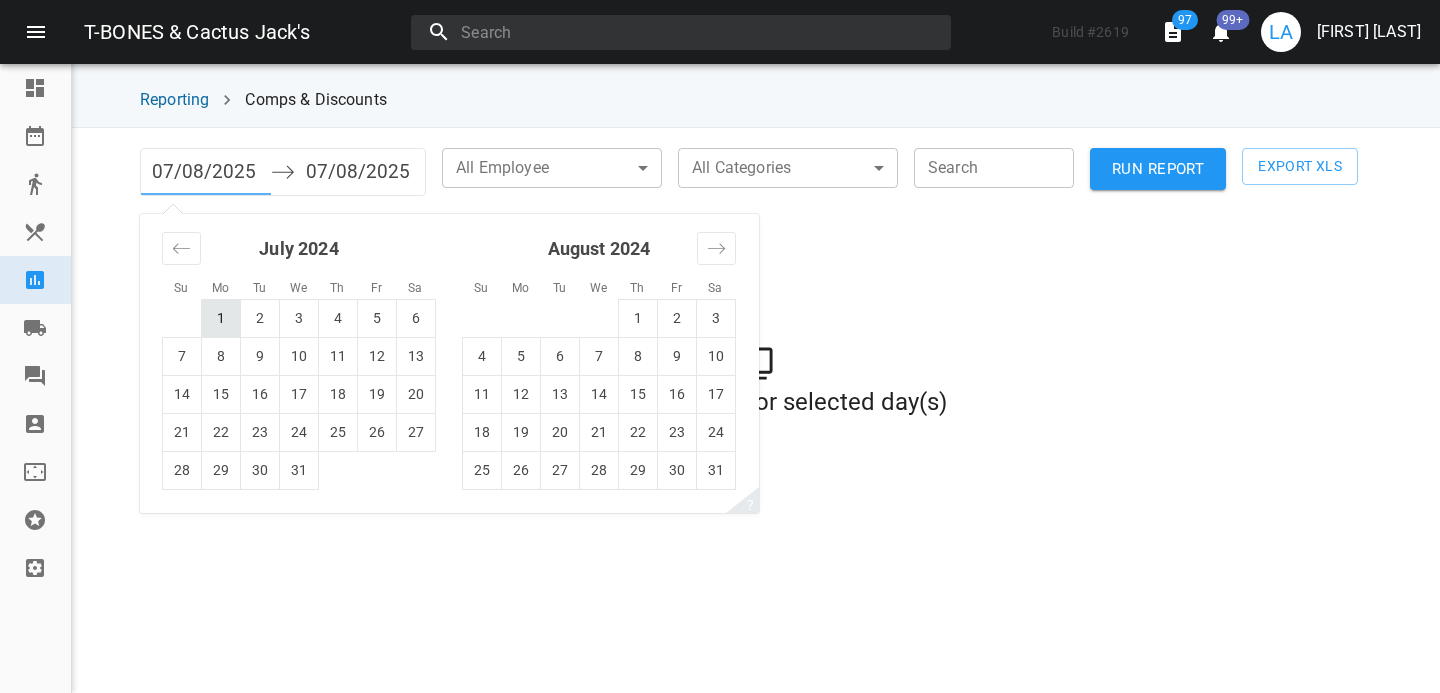 click on "1" at bounding box center [221, 318] 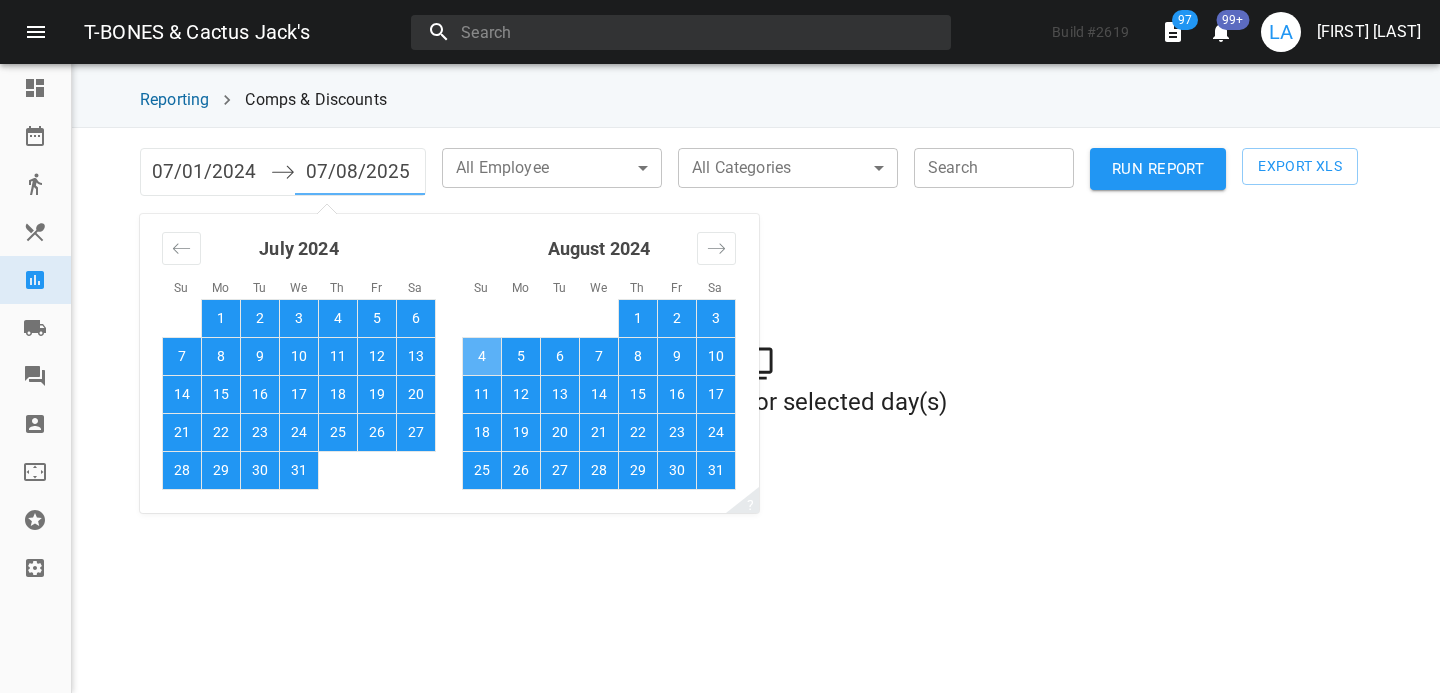 click on "4" at bounding box center [482, 356] 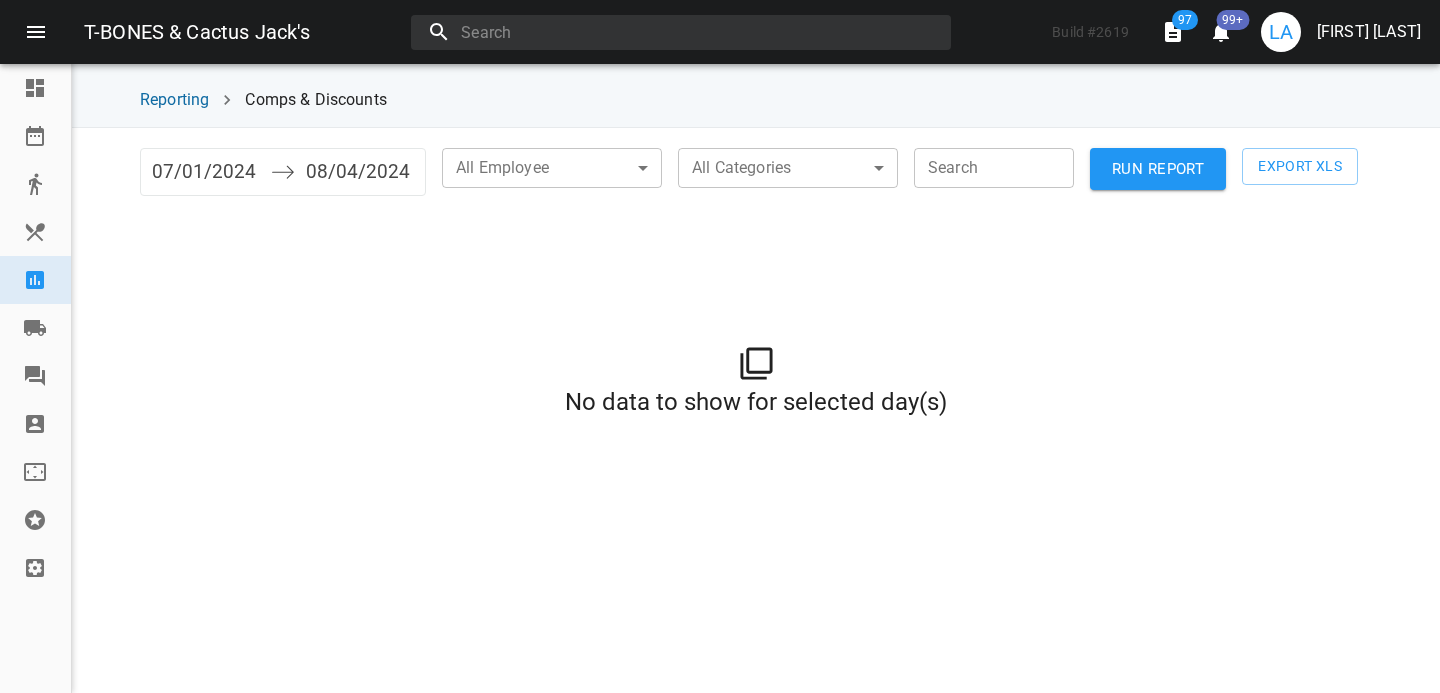 click on "T-BONES & Cactus Jack's Build #  2619 97 99+ LA [FIRST] [LAST] Dashboard Reservations Takeout Menu & Modifiers Reporting Vendors Reviews Staff Floorplan Referral Program Settings Reporting Comps & Discounts [MONTH]/[DAY]/[YEAR] Navigate forward to interact with the calendar and select a date. Press the question mark key to get the keyboard shortcuts for changing dates. [MONTH]/[DAY]/[YEAR] Navigate backward to interact with the calendar and select a date. Press the question mark key to get the keyboard shortcuts for changing dates. All Employee ​ ​ All Categories ​ ​ Search Search RUN REPORT Export XLS No data to show for selected day(s) [NUMBER]" at bounding box center (720, 346) 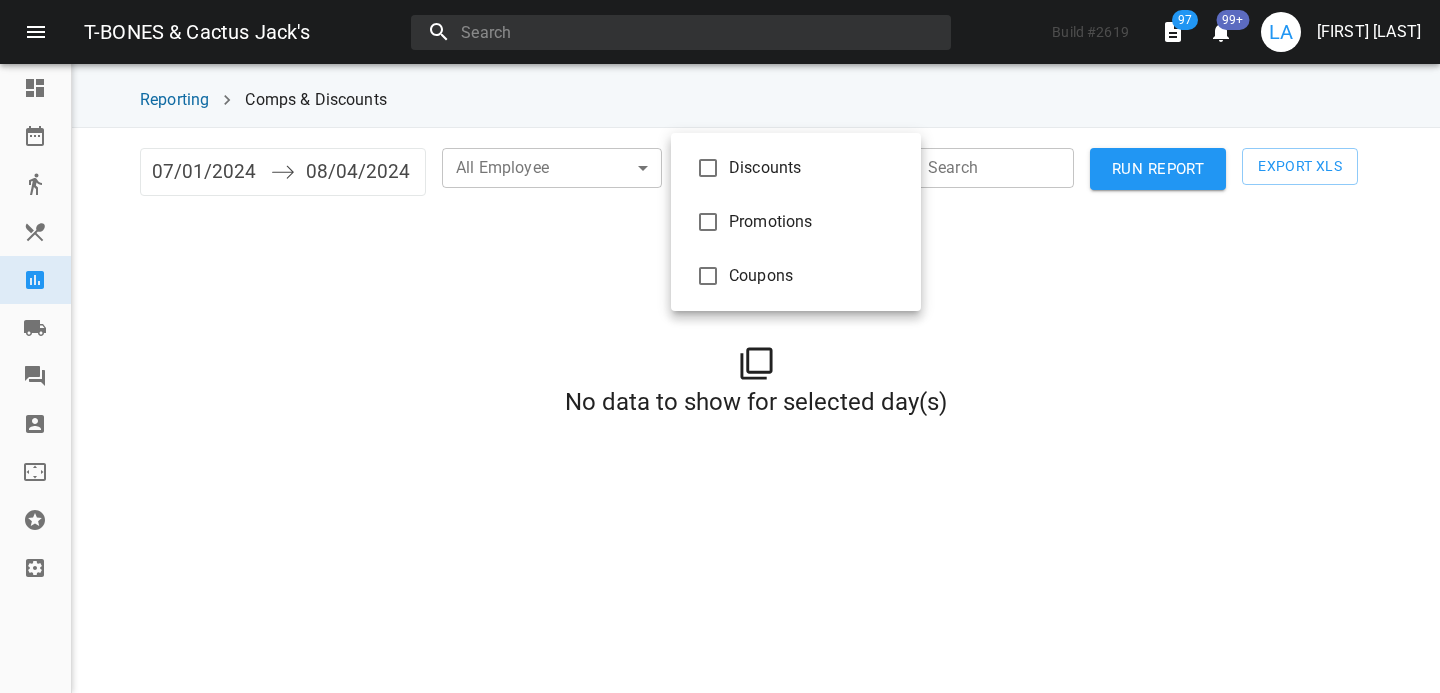 click at bounding box center (708, 168) 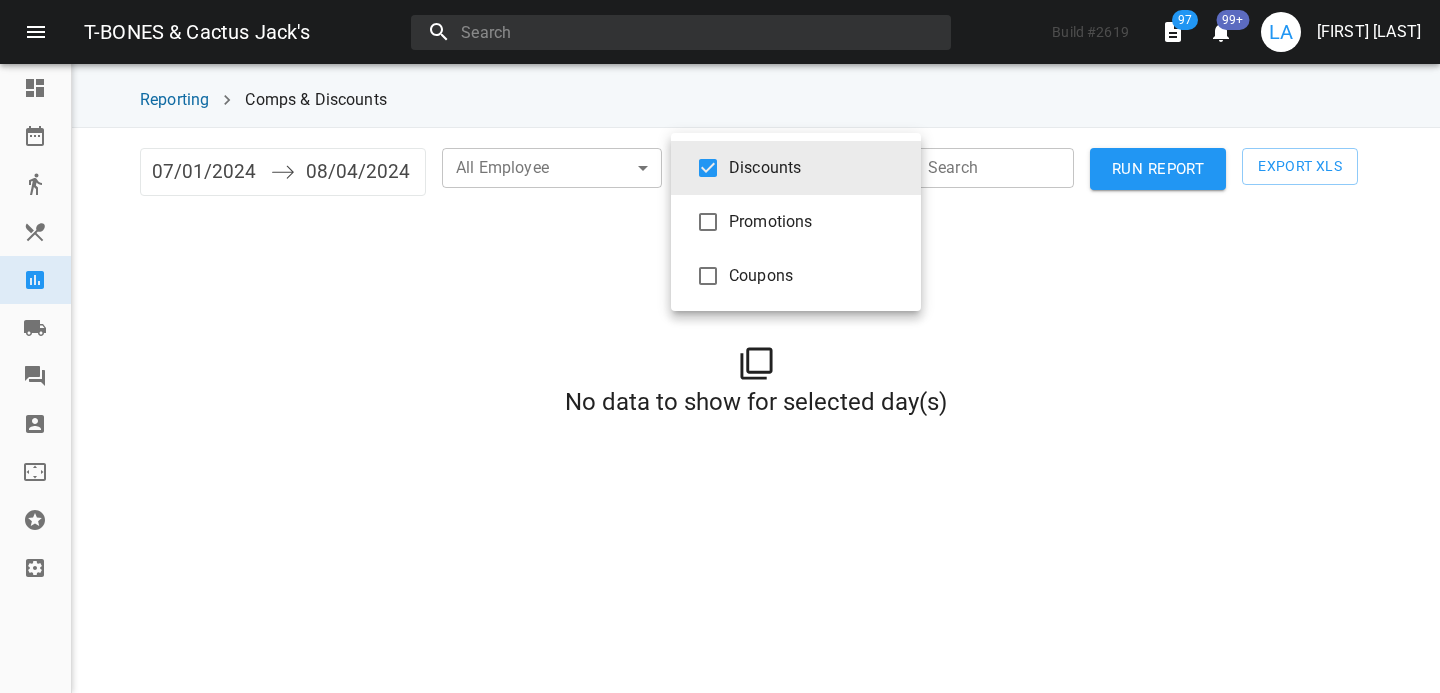 click at bounding box center [720, 346] 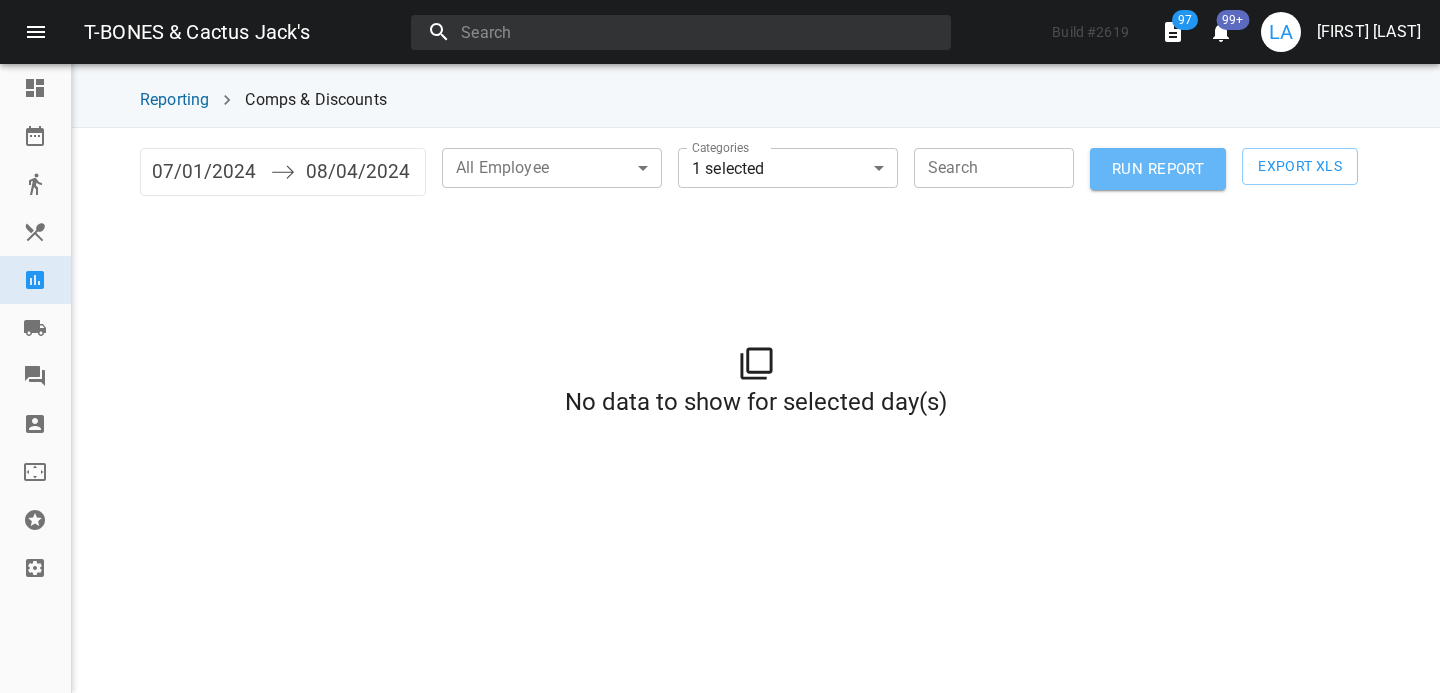 click on "RUN REPORT" at bounding box center (1158, 169) 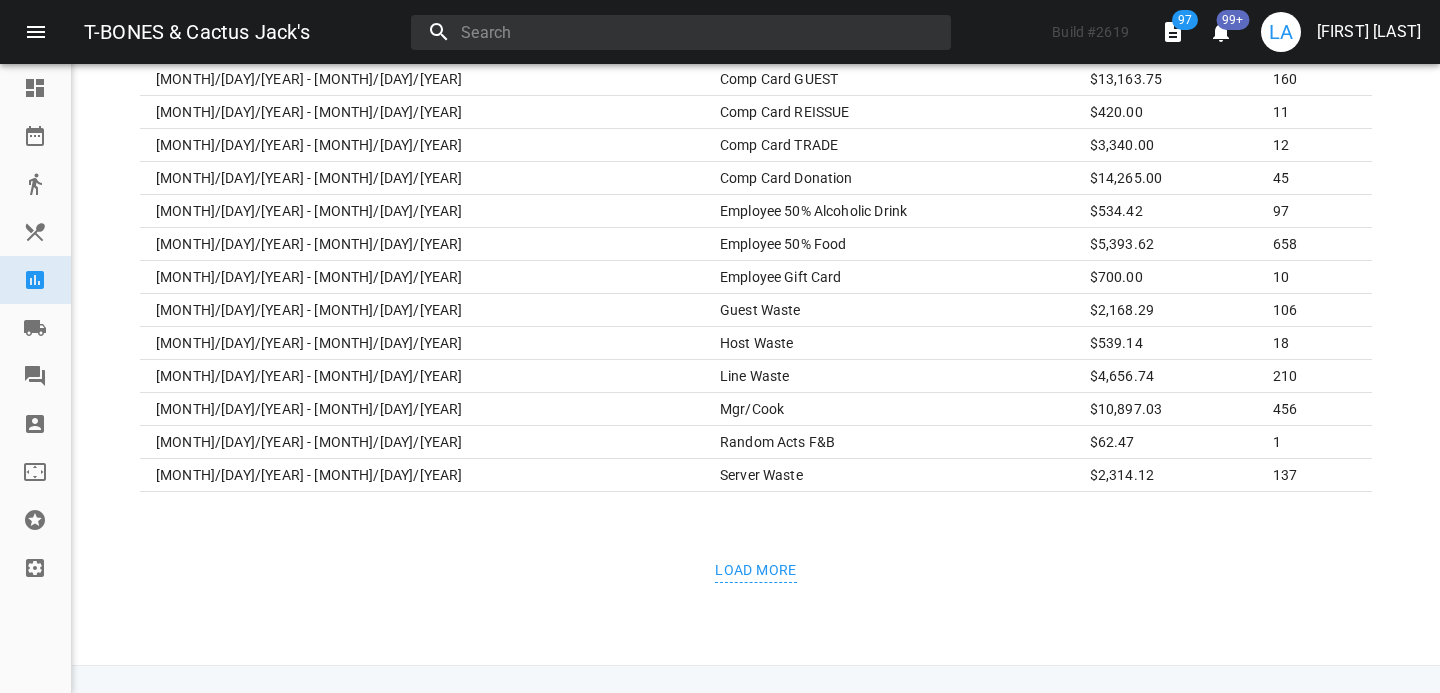 scroll, scrollTop: 380, scrollLeft: 0, axis: vertical 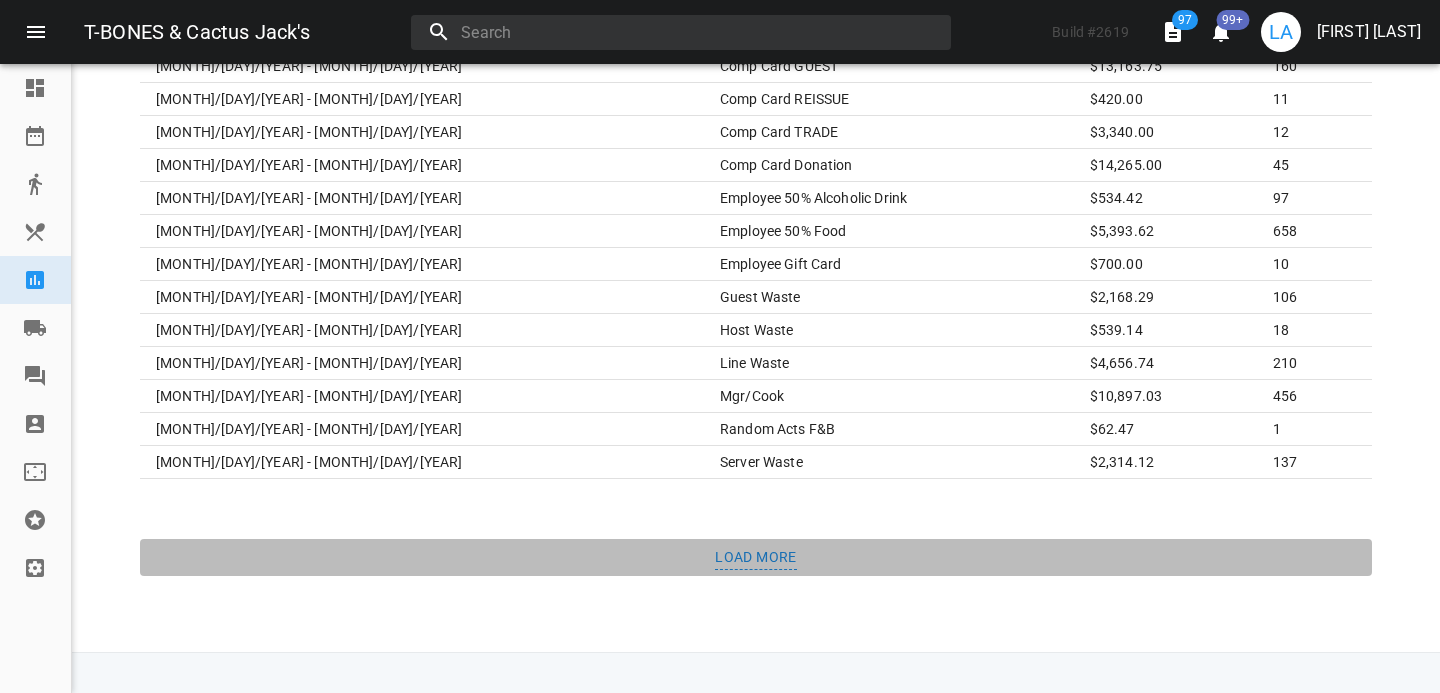 click on "Load more" at bounding box center [756, 558] 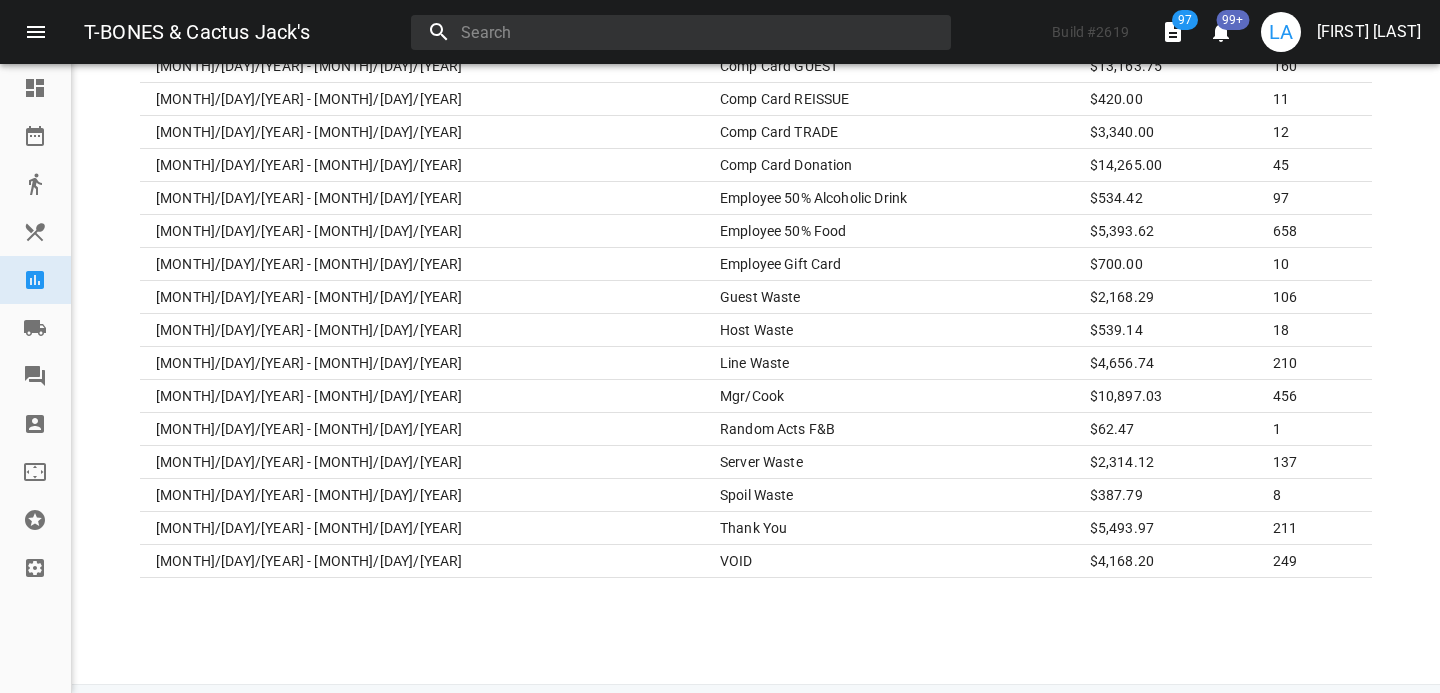 scroll, scrollTop: 0, scrollLeft: 0, axis: both 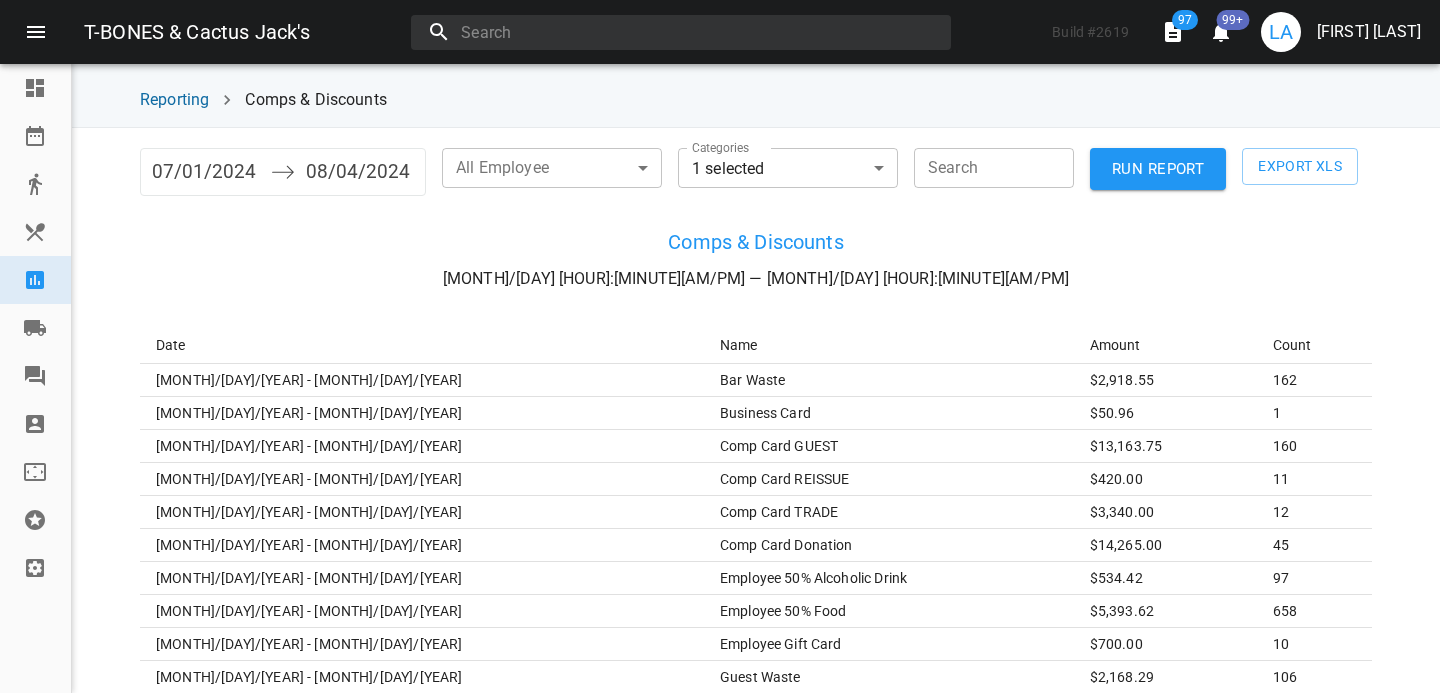 click on "T-BONES & Cactus Jack's Build #  2619 97 99+ LA [FIRST] [LAST] Dashboard Reservations Takeout Menu & Modifiers Reporting Vendors Reviews Staff Floorplan Referral Program Settings Reporting Comps & Discounts [MONTH]/[DAY]/[YEAR] Navigate forward to interact with the calendar and select a date. Press the question mark key to get the keyboard shortcuts for changing dates. [MONTH]/[DAY]/[YEAR] Navigate backward to interact with the calendar and select a date. Press the question mark key to get the keyboard shortcuts for changing dates. All Employee ​ ​ Categories 1 selected discounts ​ Search Search RUN REPORT Export XLS Comps & Discounts [MONTH]/[DAY] [HOUR]:[MINUTE][AM/PM] — [MONTH]/[DAY] [HOUR]:[MINUTE][AM/PM] Date Name Amount Count [MONTH]/[DAY]/[YEAR] - [MONTH]/[DAY]/[YEAR] Bar Waste $[NUMBER].[NUMBER] [NUMBER] [MONTH]/[DAY]/[YEAR] - [MONTH]/[DAY]/[YEAR] Business Card $[NUMBER].[NUMBER] [NUMBER] [MONTH]/[DAY]/[YEAR] - [MONTH]/[DAY]/[YEAR] Comp Card
GUEST $[NUMBER].[NUMBER] [NUMBER] [MONTH]/[DAY]/[YEAR] - [MONTH]/[DAY]/[YEAR] Comp Card
REISSUE $[NUMBER].[NUMBER] [NUMBER] [MONTH]/[DAY]/[YEAR] - [MONTH]/[DAY]/[YEAR] Comp Card
TRADE $[NUMBER].[NUMBER] [NUMBER] [MONTH]/[DAY]/[YEAR] - [MONTH]/[DAY]/[YEAR] Comp Card Donation $[NUMBER].[NUMBER] [NUMBER] [MONTH]/[DAY]/[YEAR] - [MONTH]/[DAY]/[YEAR] [NUMBER]" at bounding box center (720, 346) 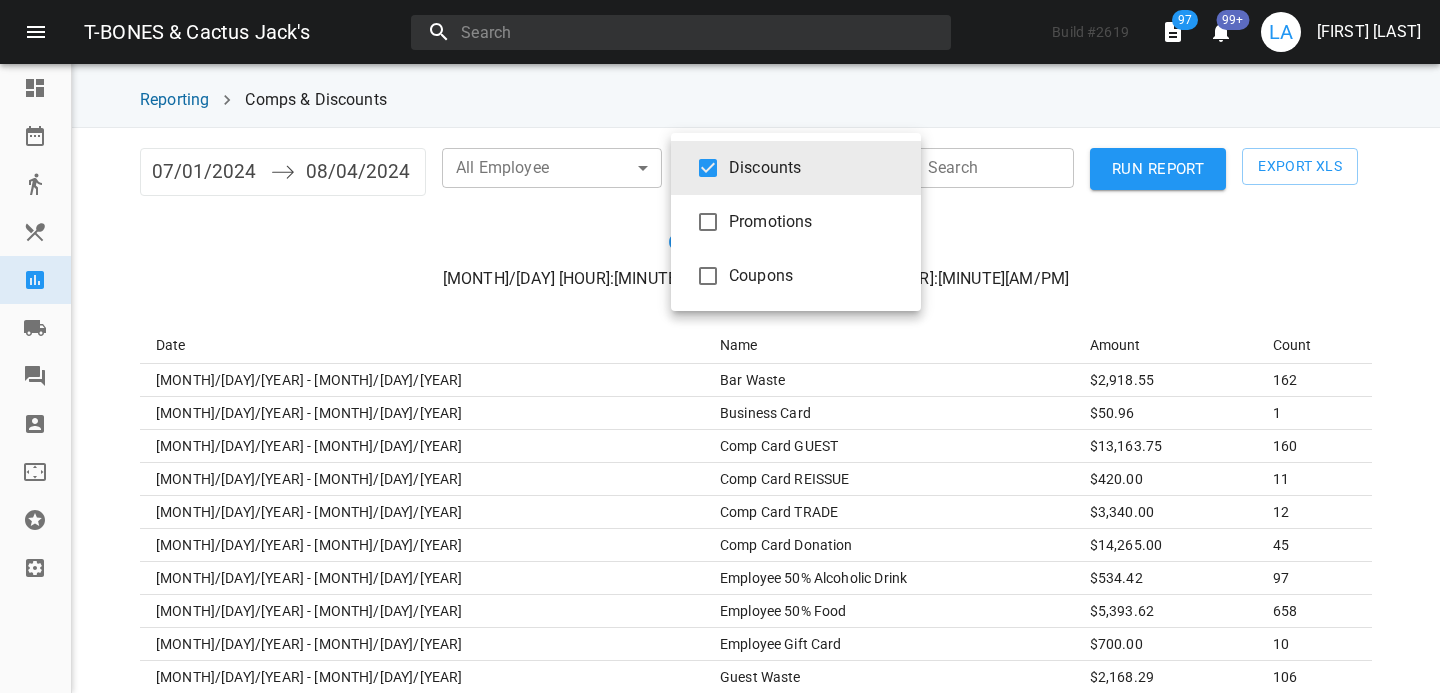 click at bounding box center [708, 168] 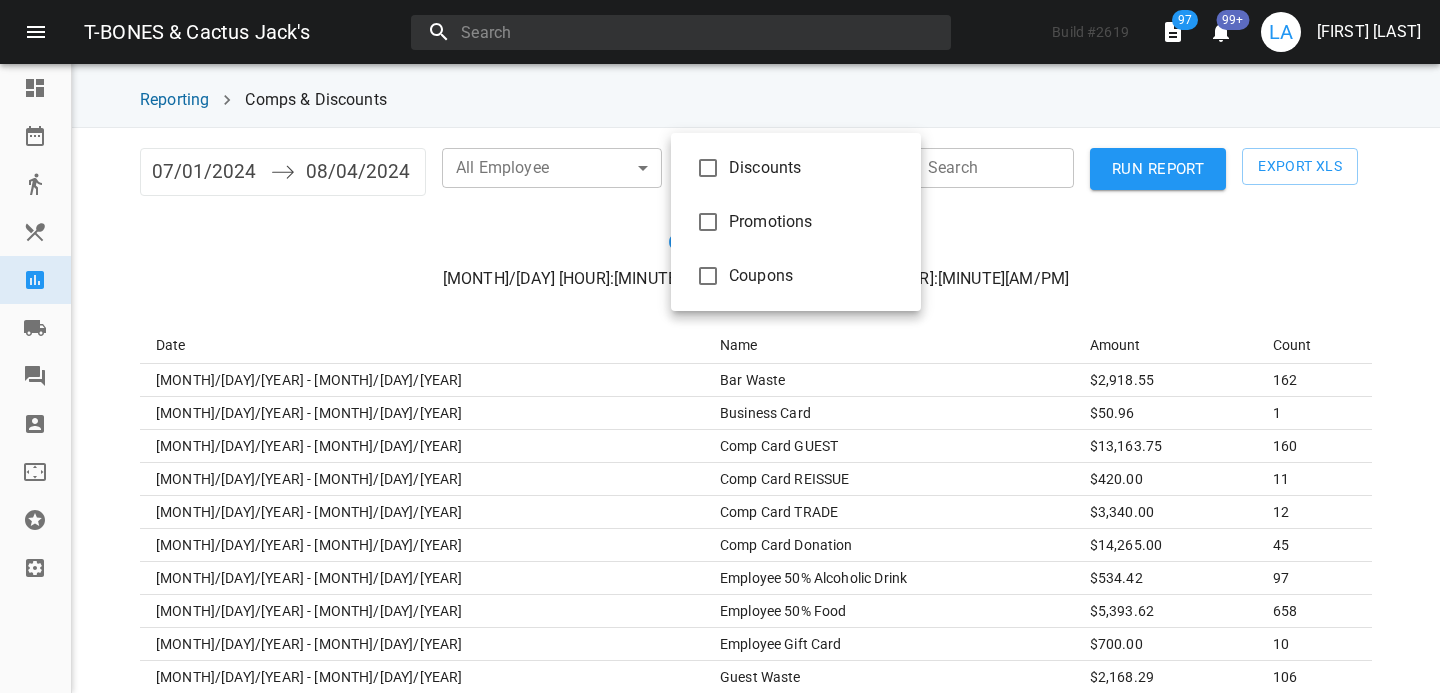click at bounding box center [708, 168] 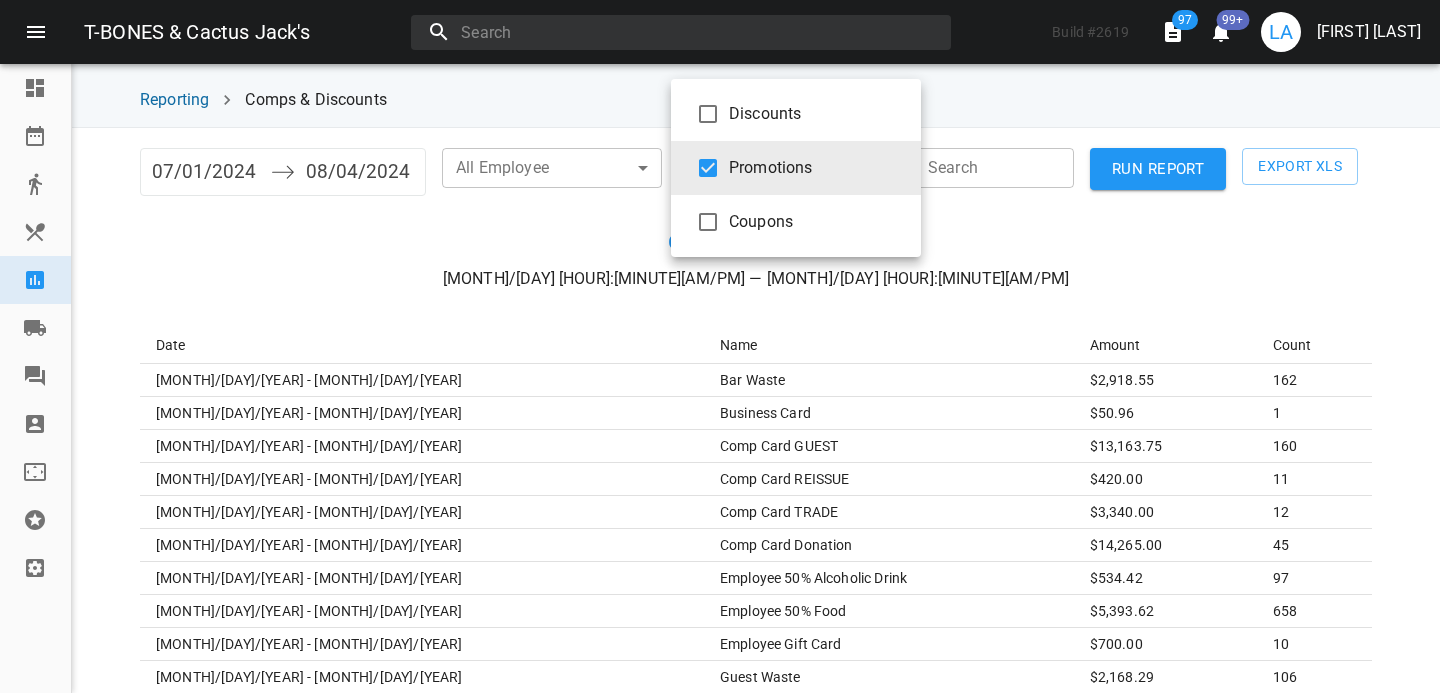 click at bounding box center [720, 346] 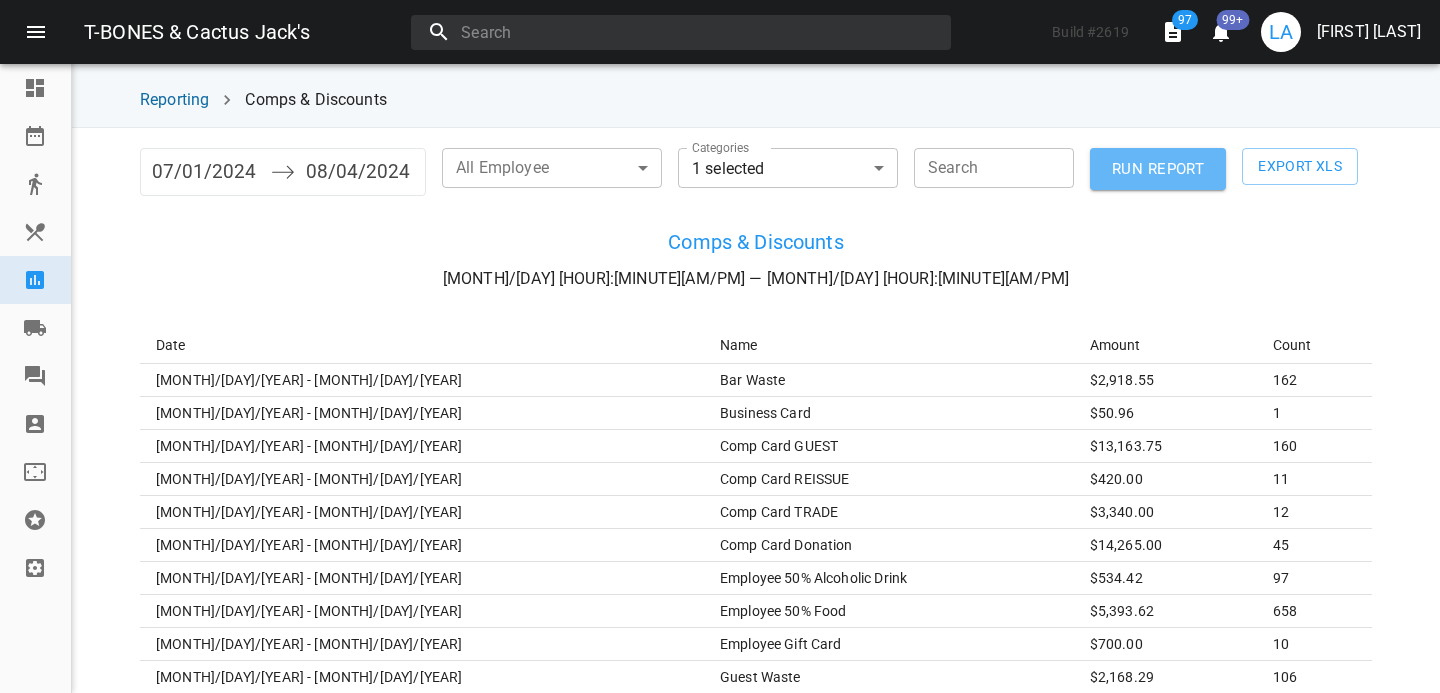 click on "RUN REPORT" at bounding box center [1158, 169] 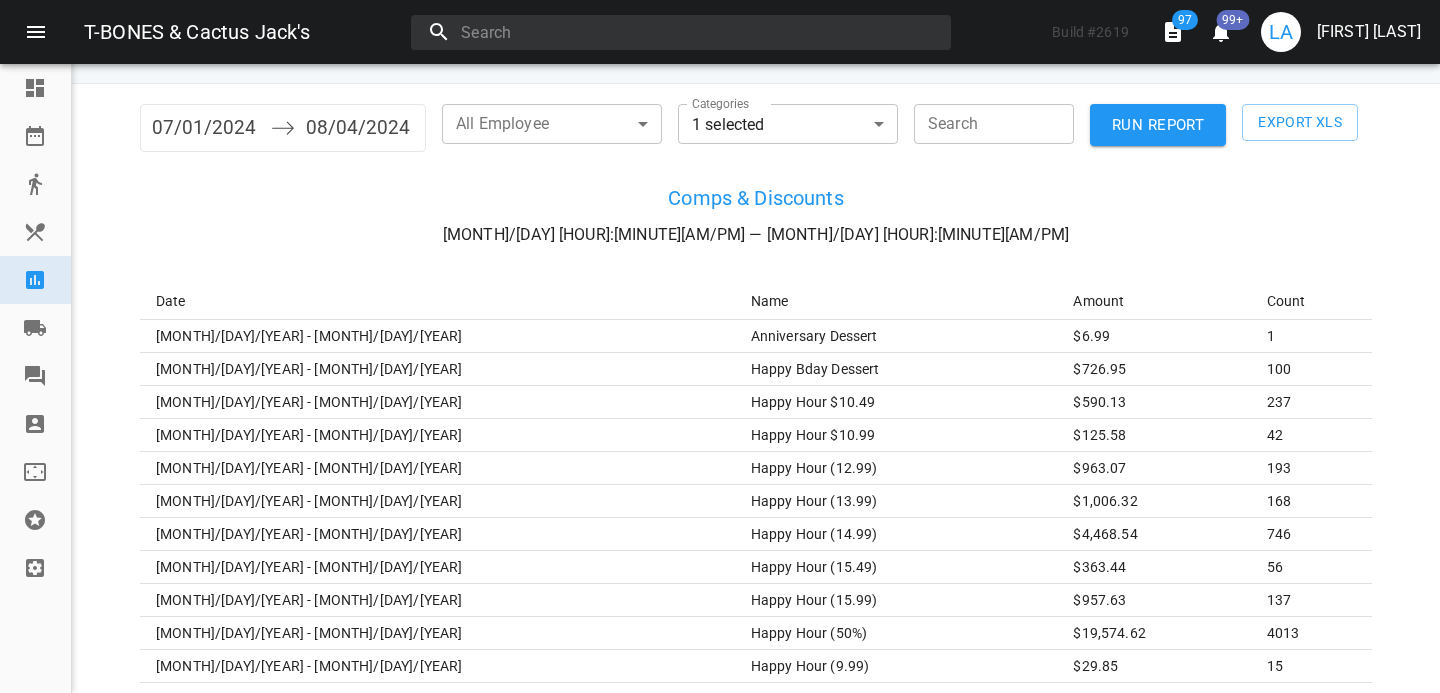 scroll, scrollTop: 0, scrollLeft: 0, axis: both 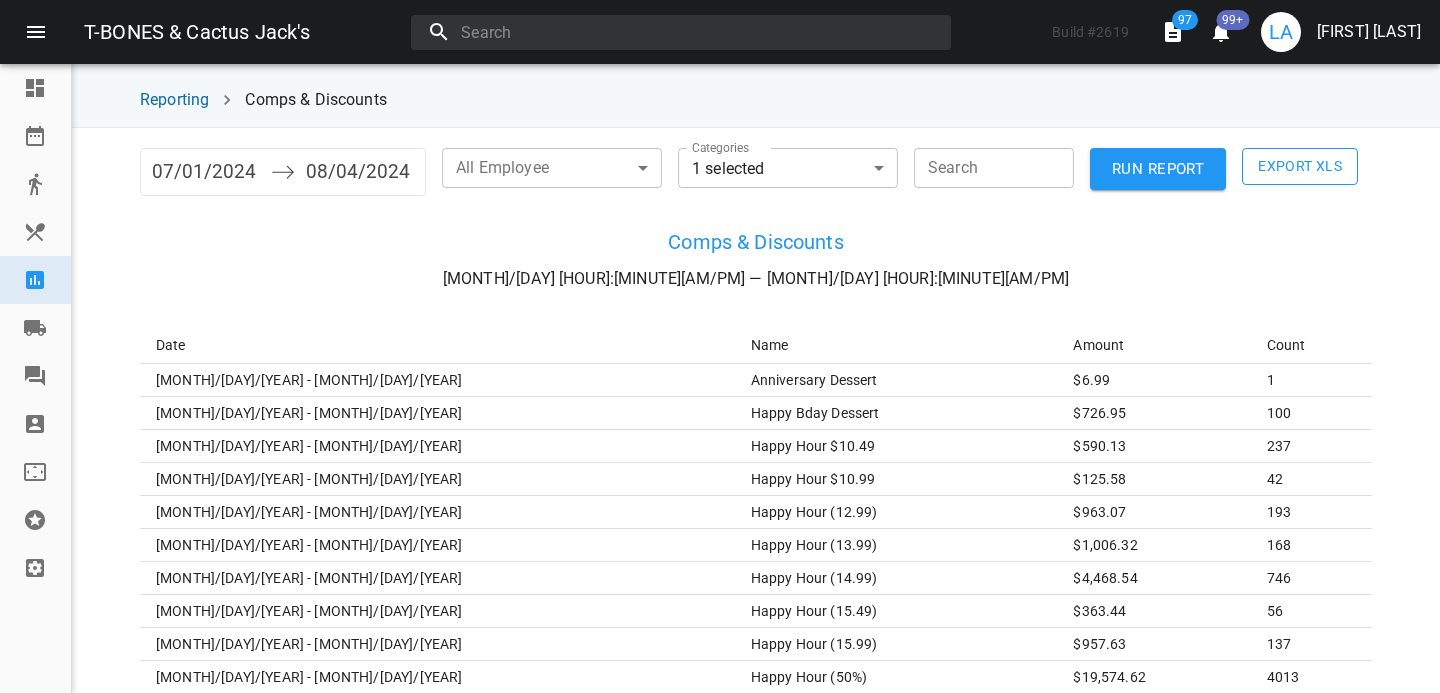 click on "Export XLS" at bounding box center (1300, 166) 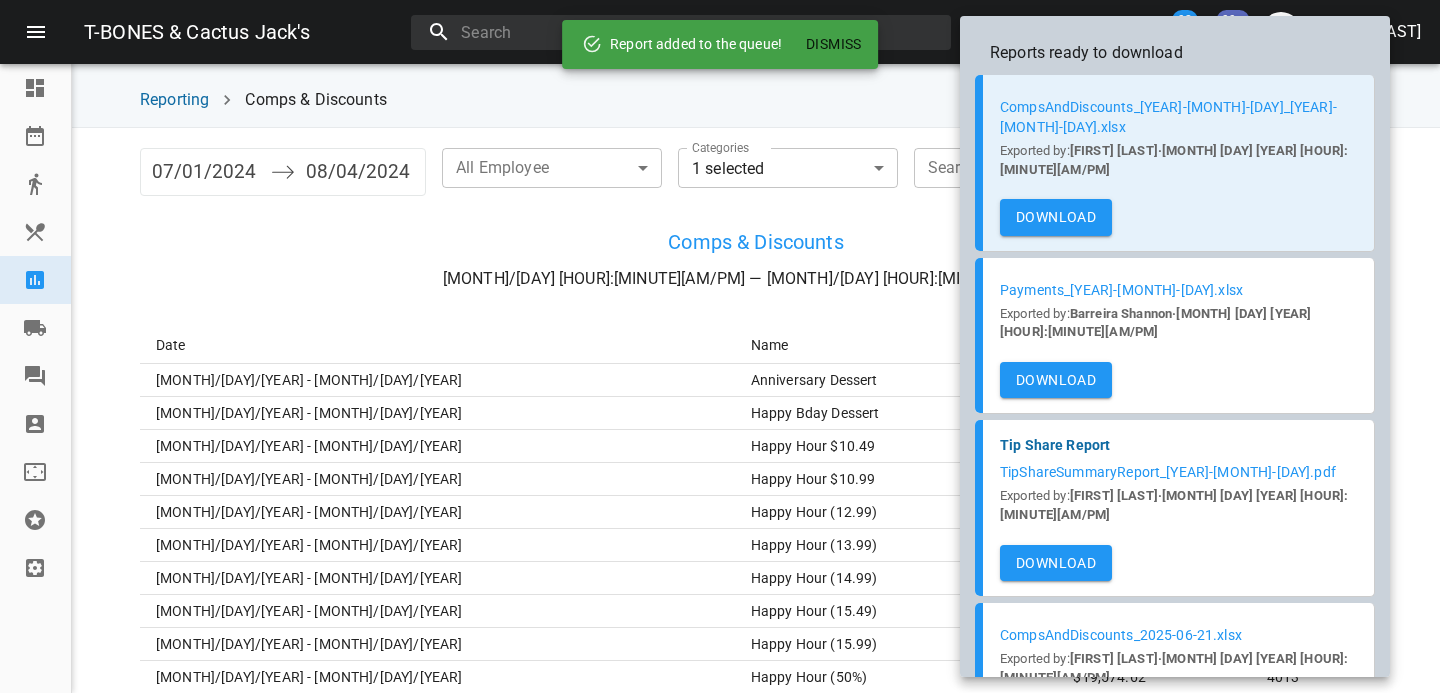 click on "Download" at bounding box center [1056, 217] 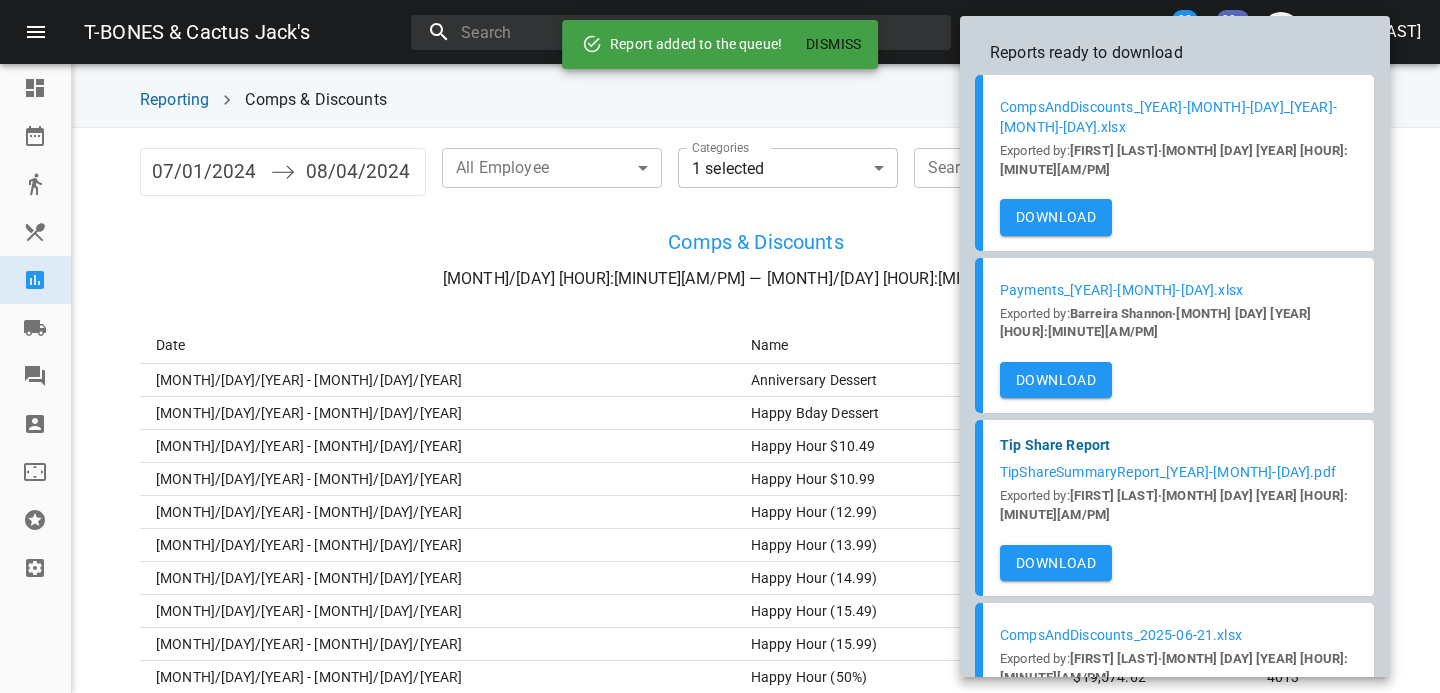 click at bounding box center (720, 346) 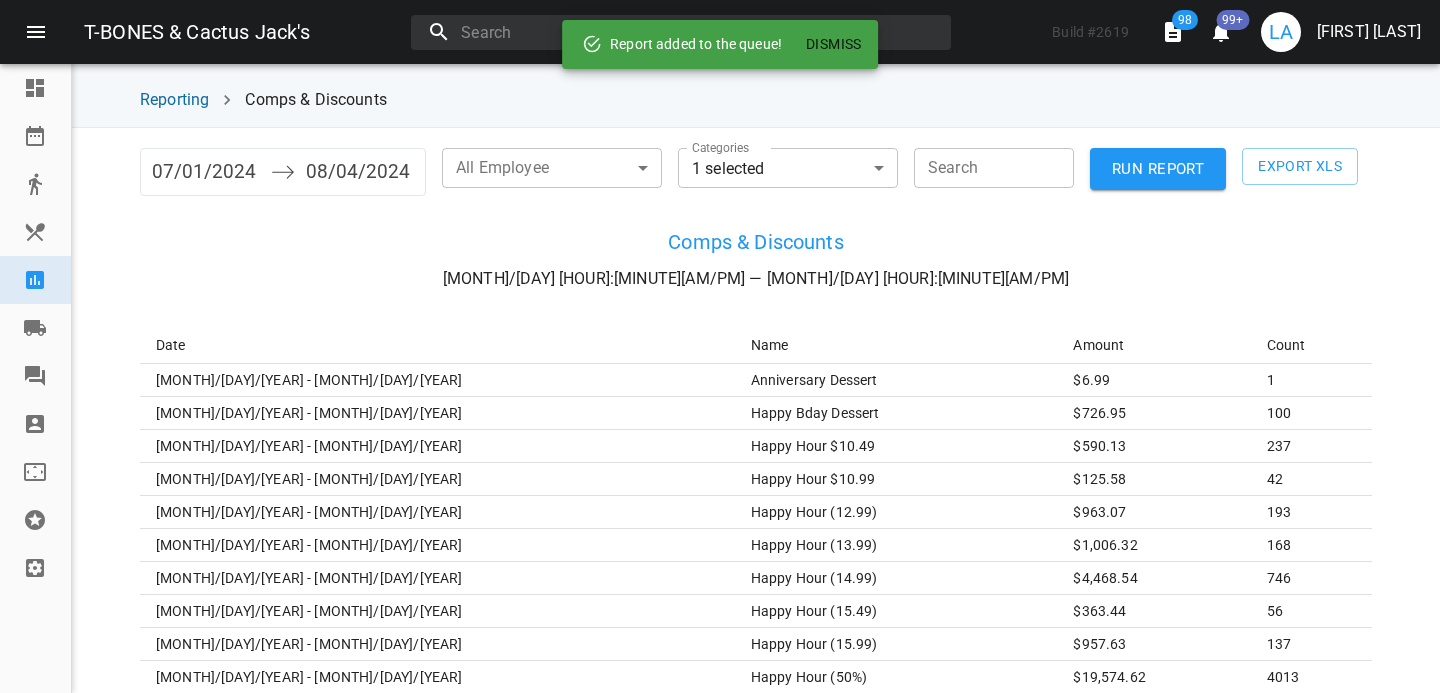 click on "07/01/2024" at bounding box center (206, 172) 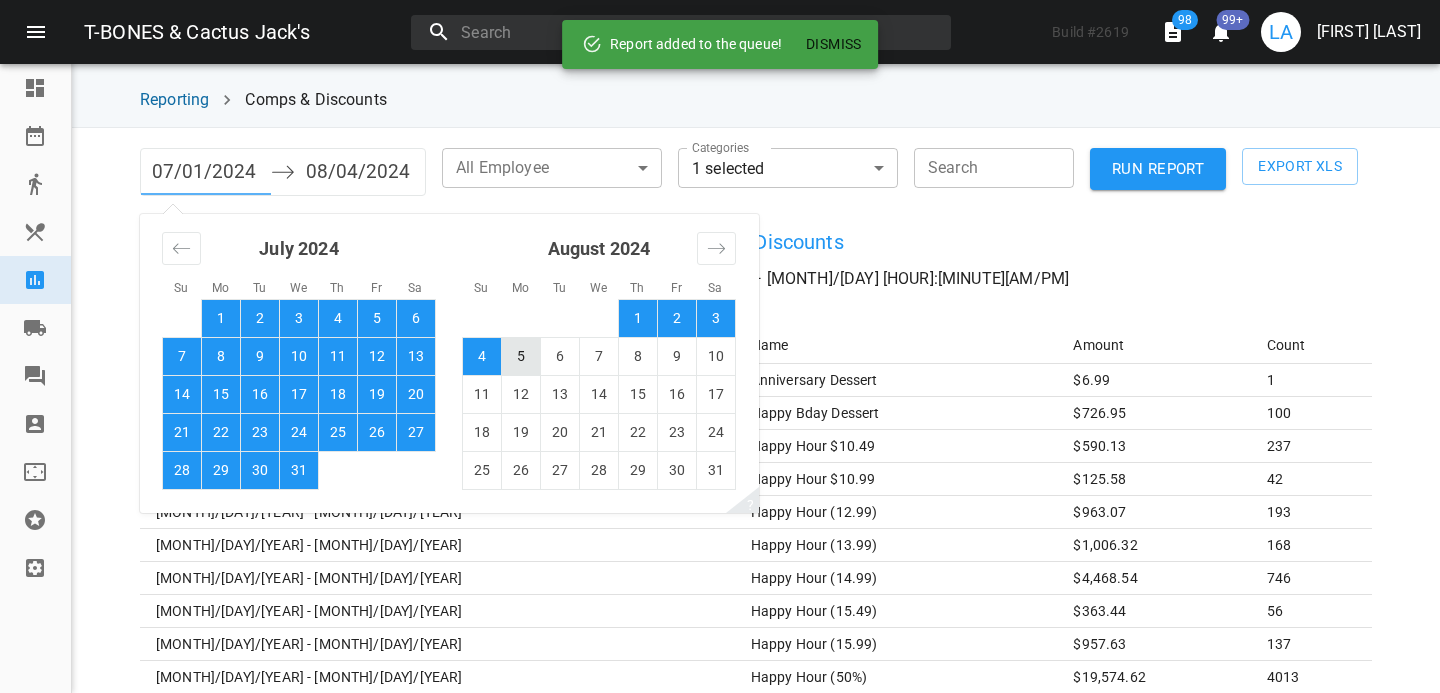 click on "5" at bounding box center [521, 356] 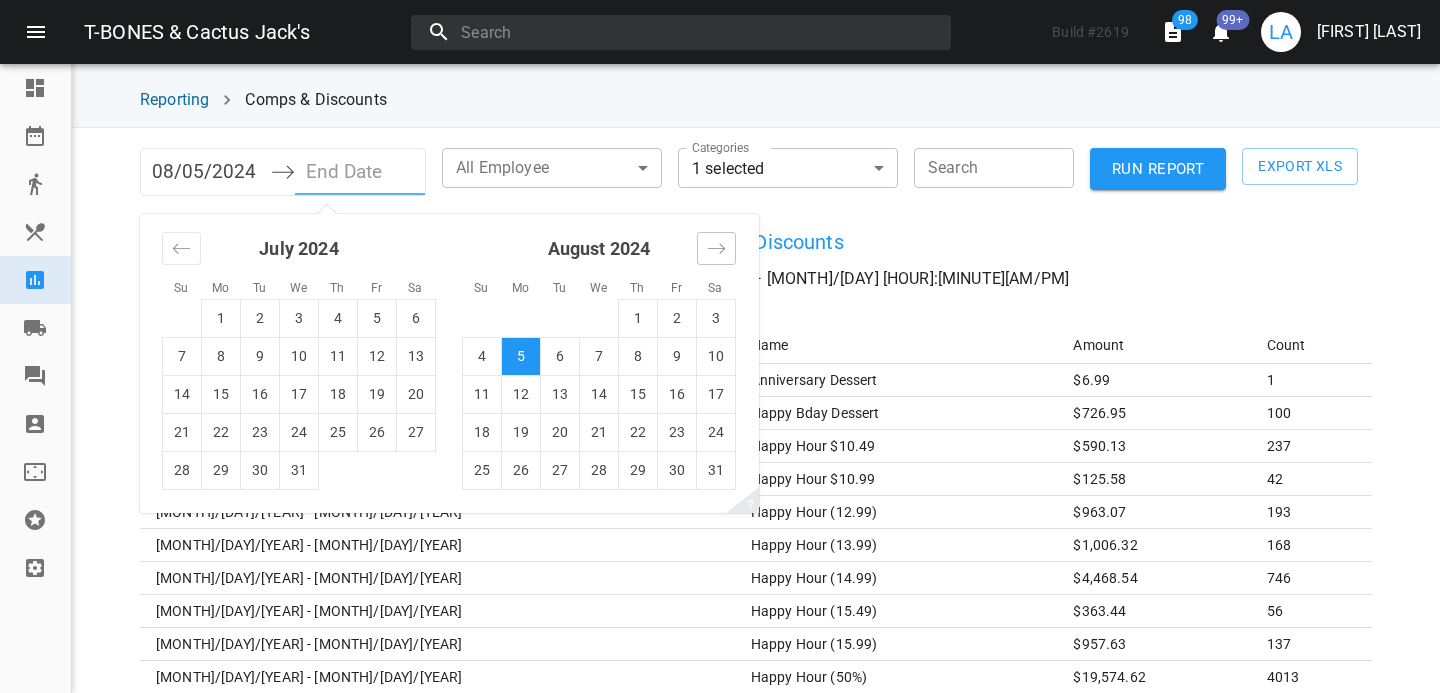 click at bounding box center [716, 248] 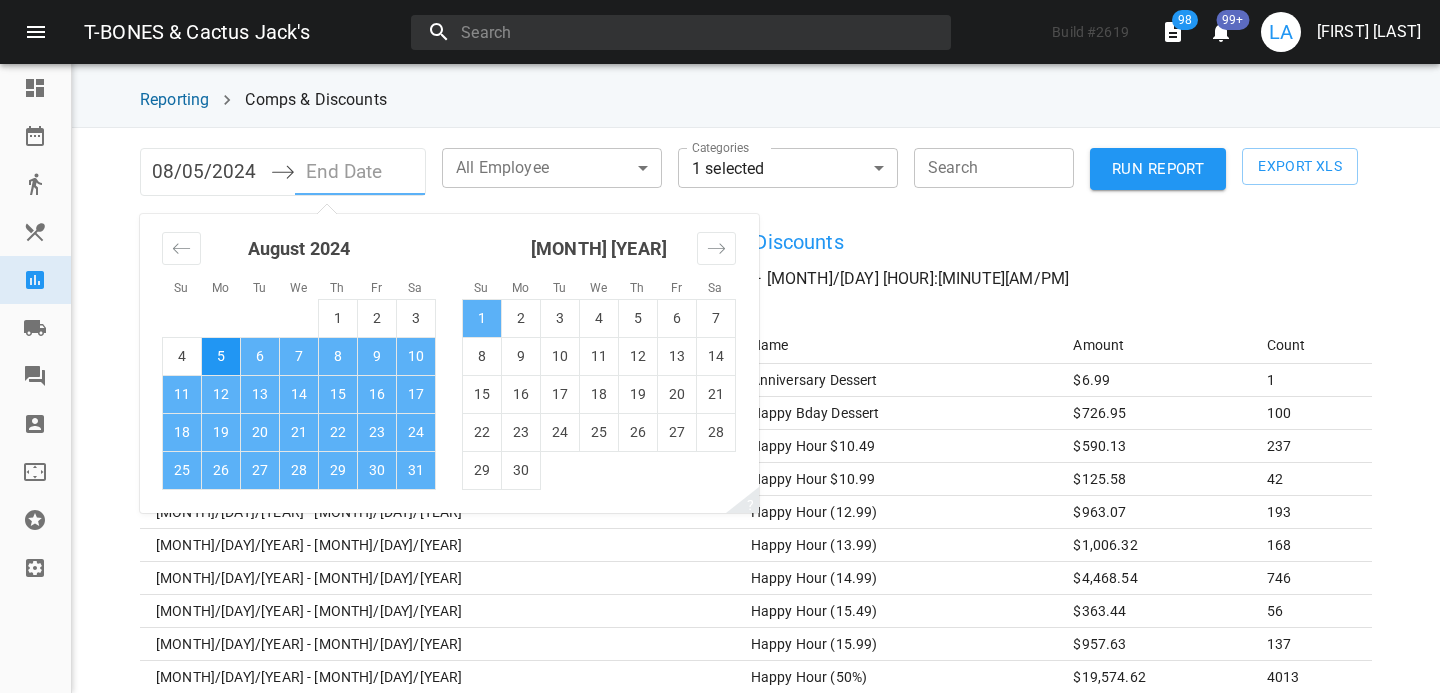 click on "1" at bounding box center [482, 318] 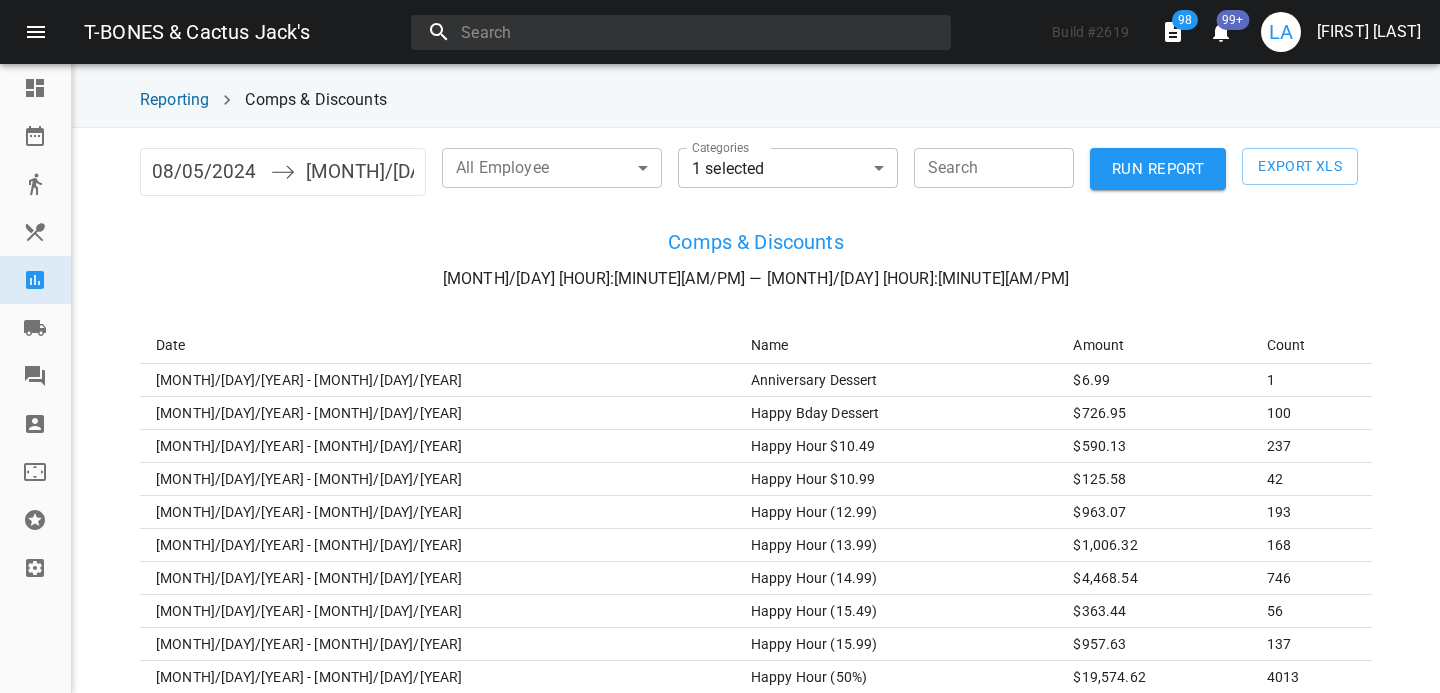 click on "RUN REPORT" at bounding box center (1158, 169) 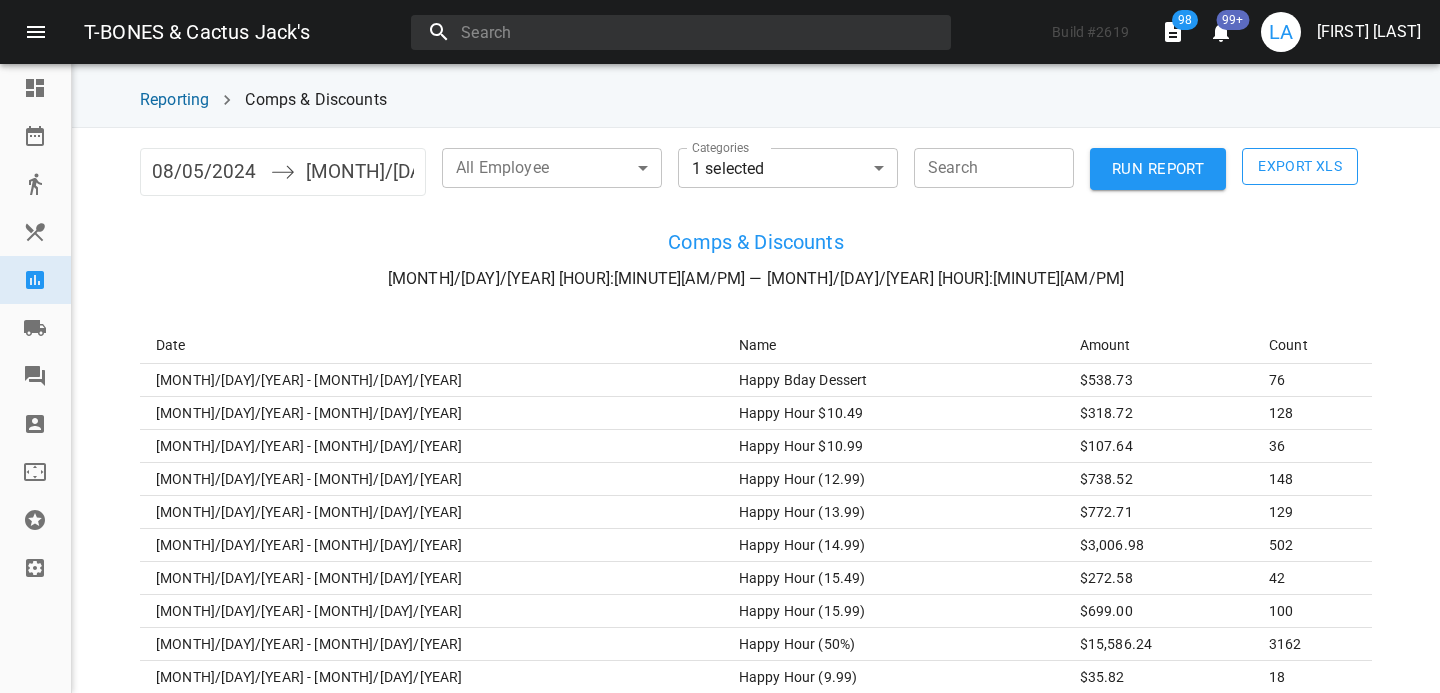 click on "Export XLS" at bounding box center (1300, 166) 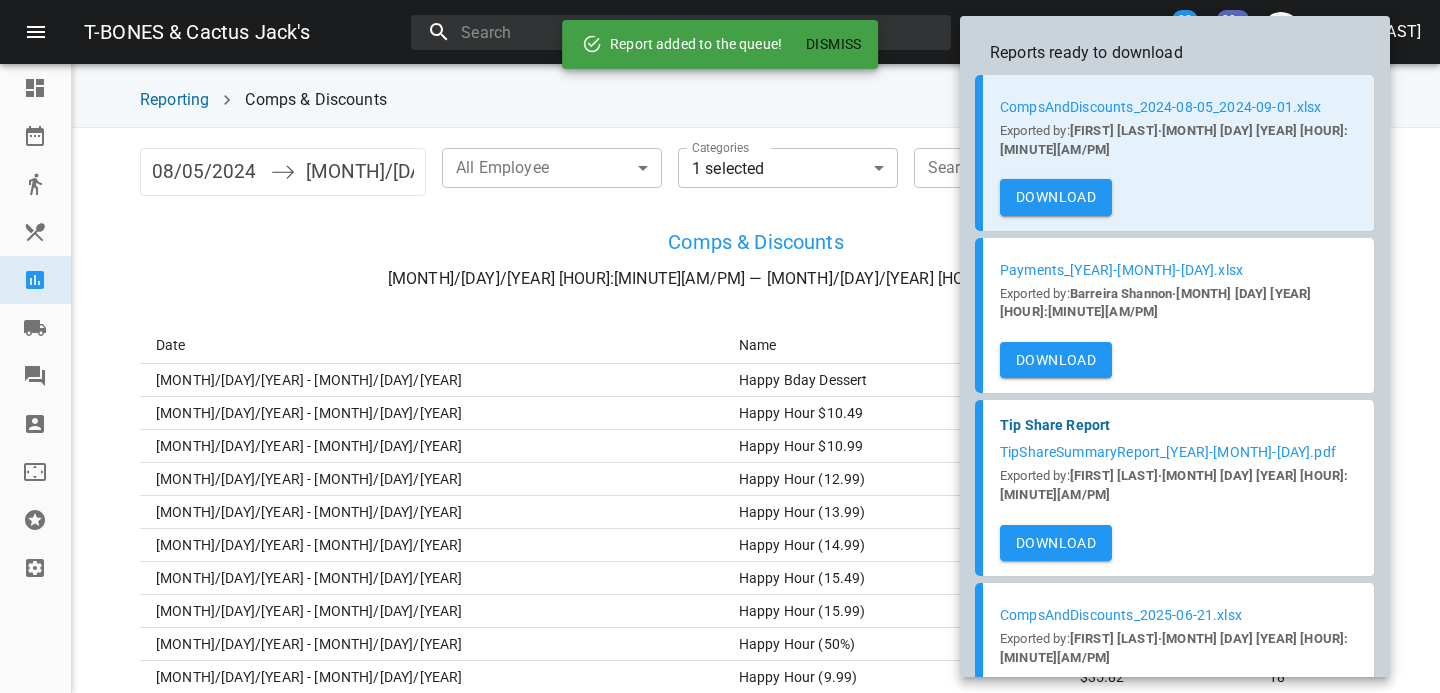 click on "Download" at bounding box center (1056, 197) 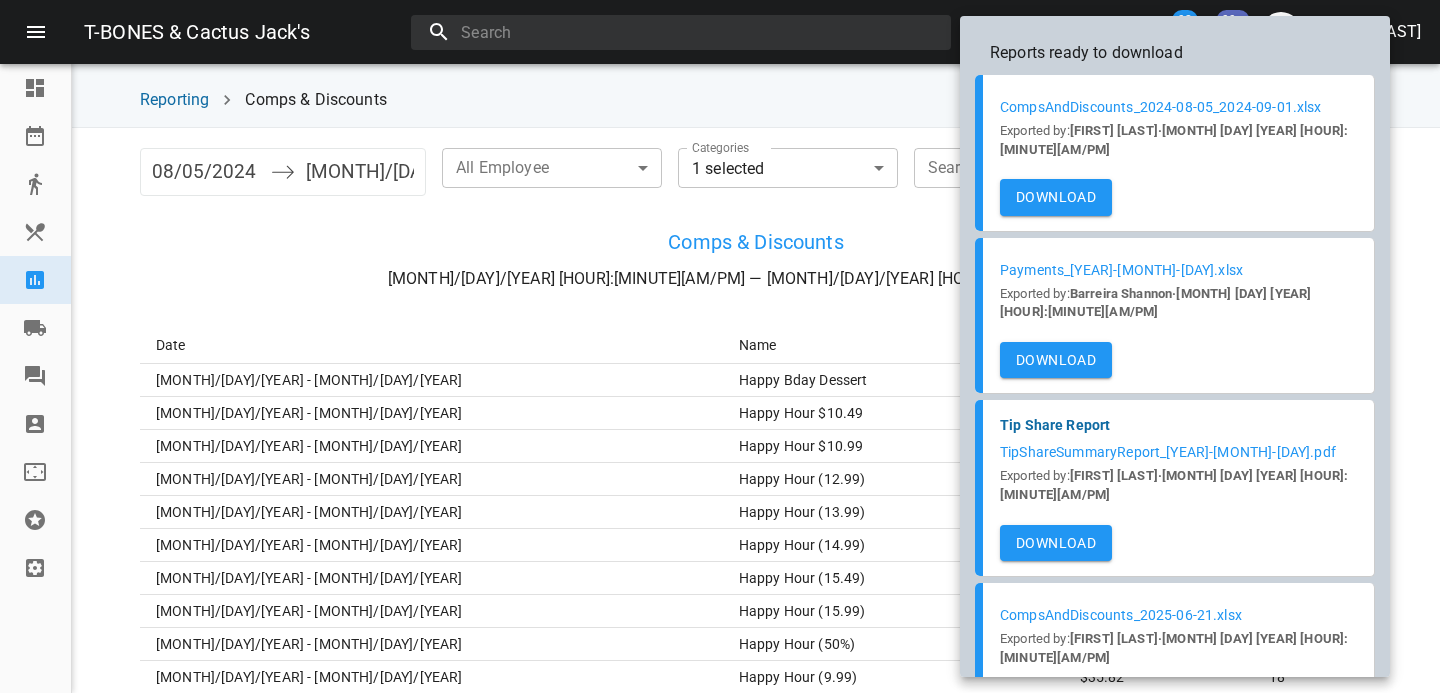 click at bounding box center [720, 346] 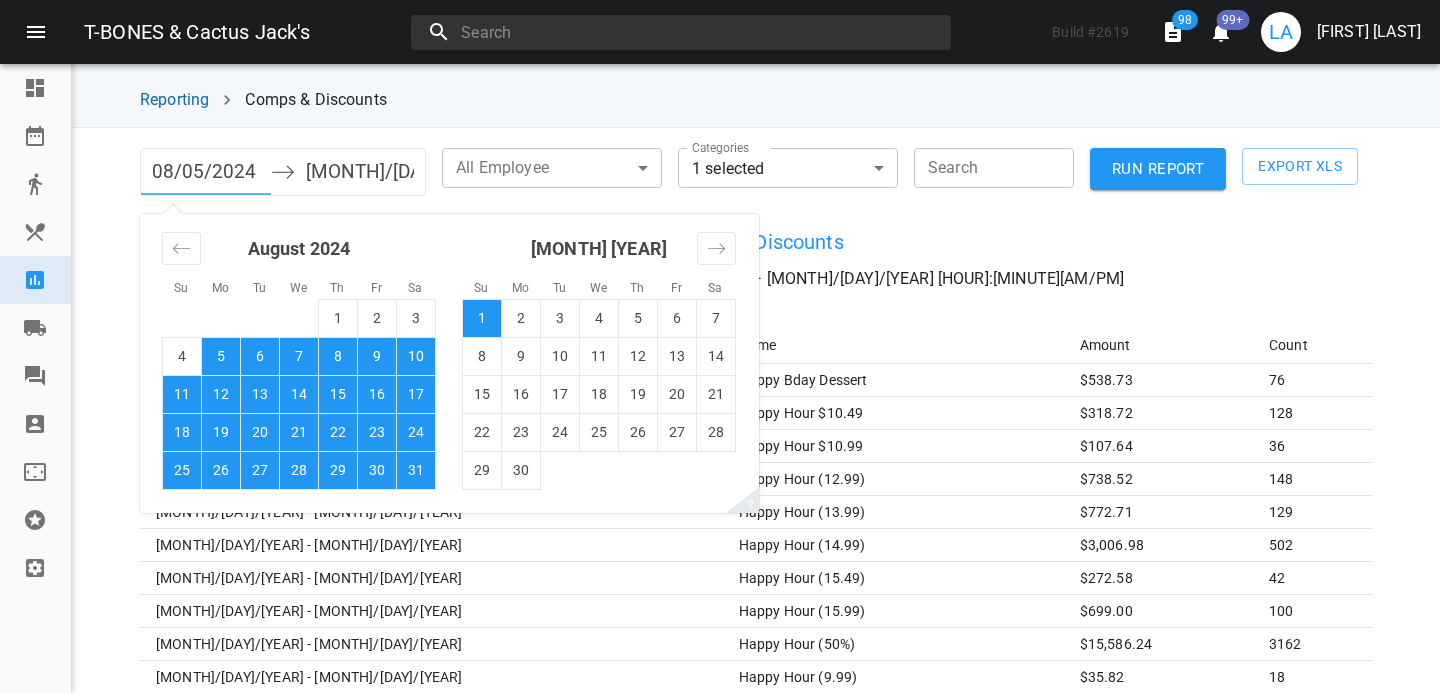 click on "08/05/2024" at bounding box center (206, 172) 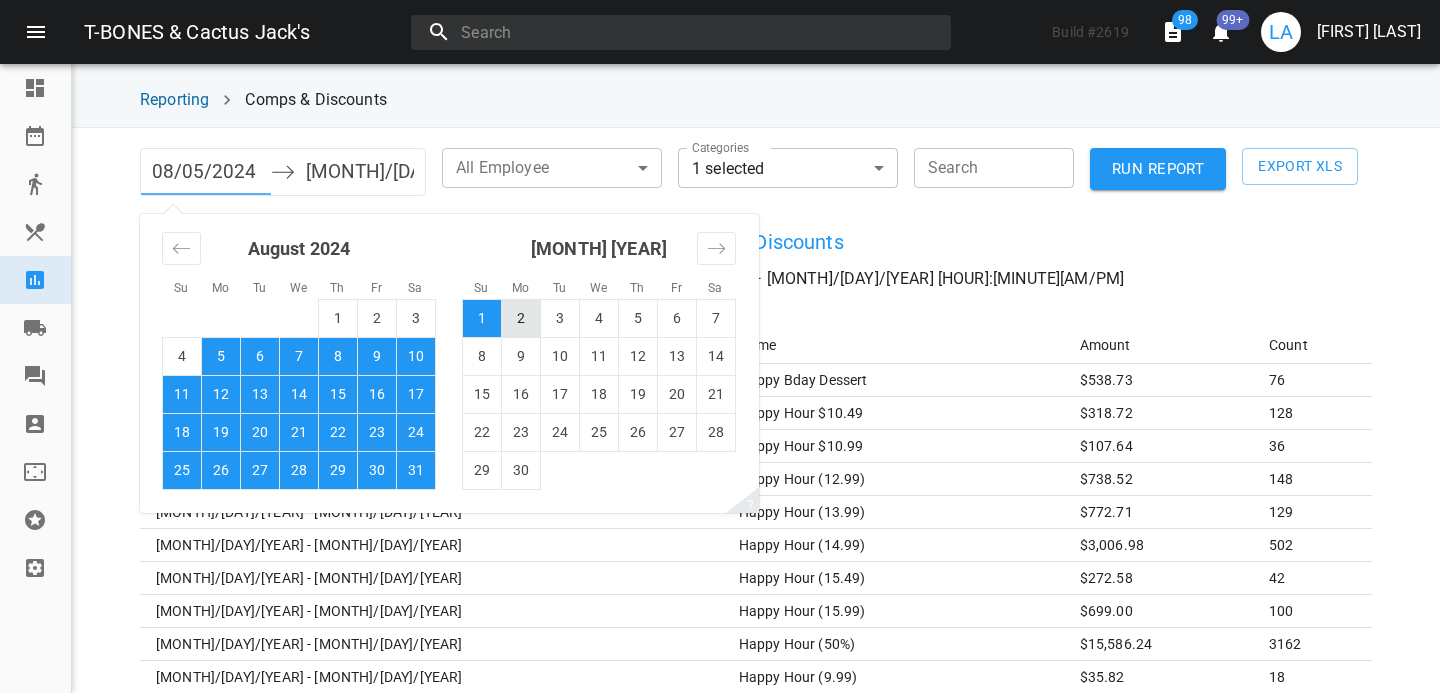 click on "2" at bounding box center [521, 318] 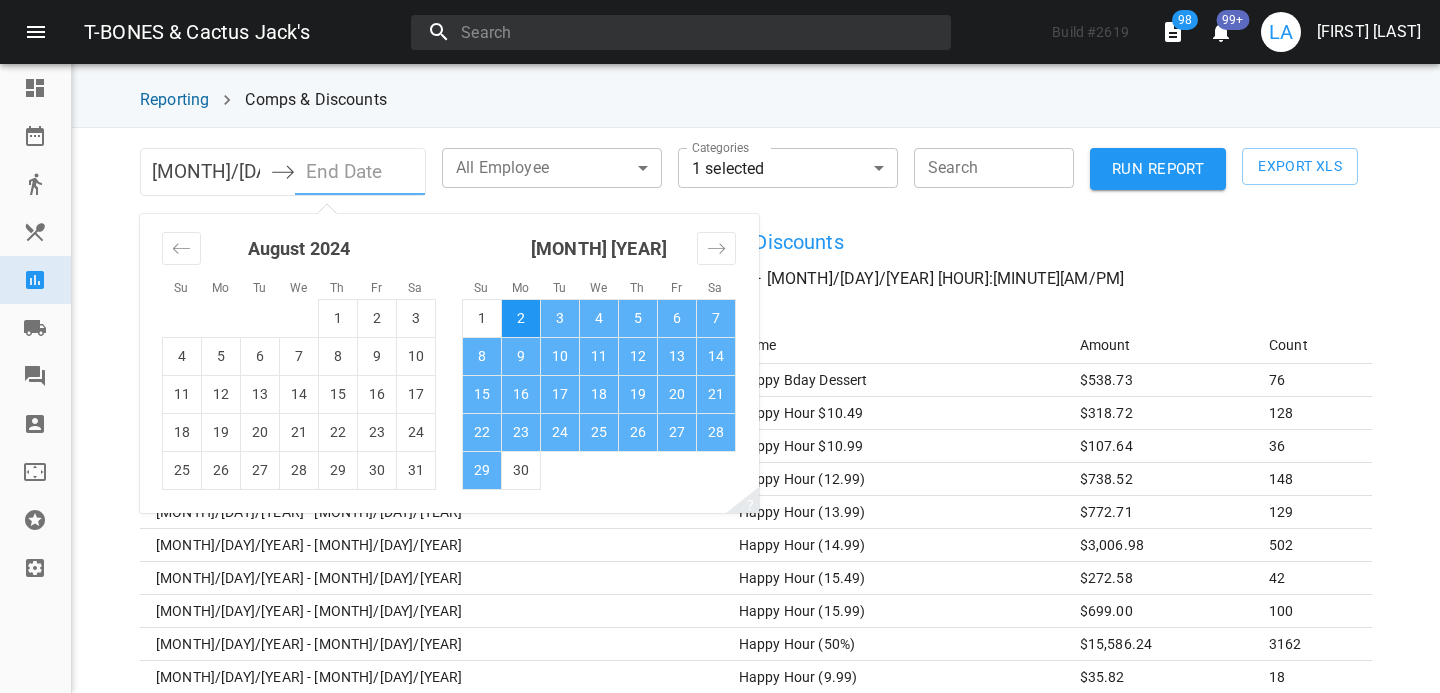 click on "29" at bounding box center [482, 470] 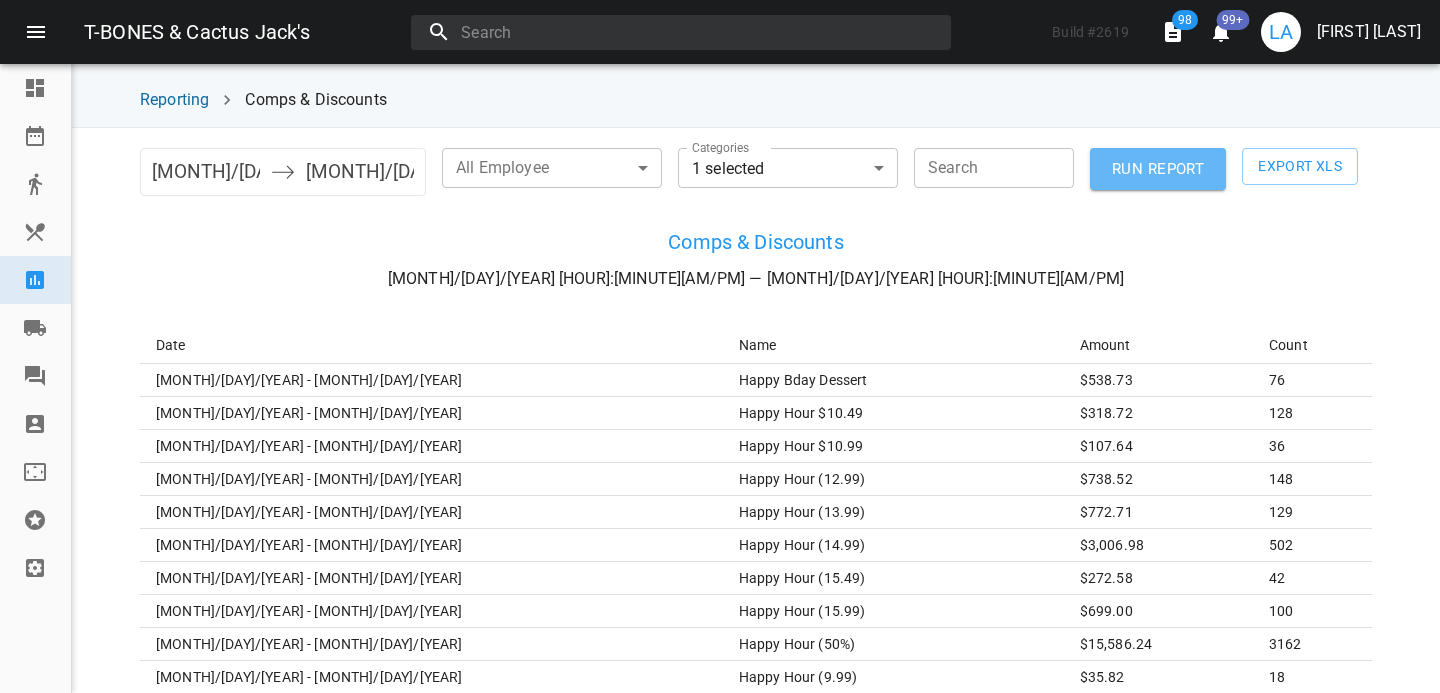 click on "RUN REPORT" at bounding box center [1158, 169] 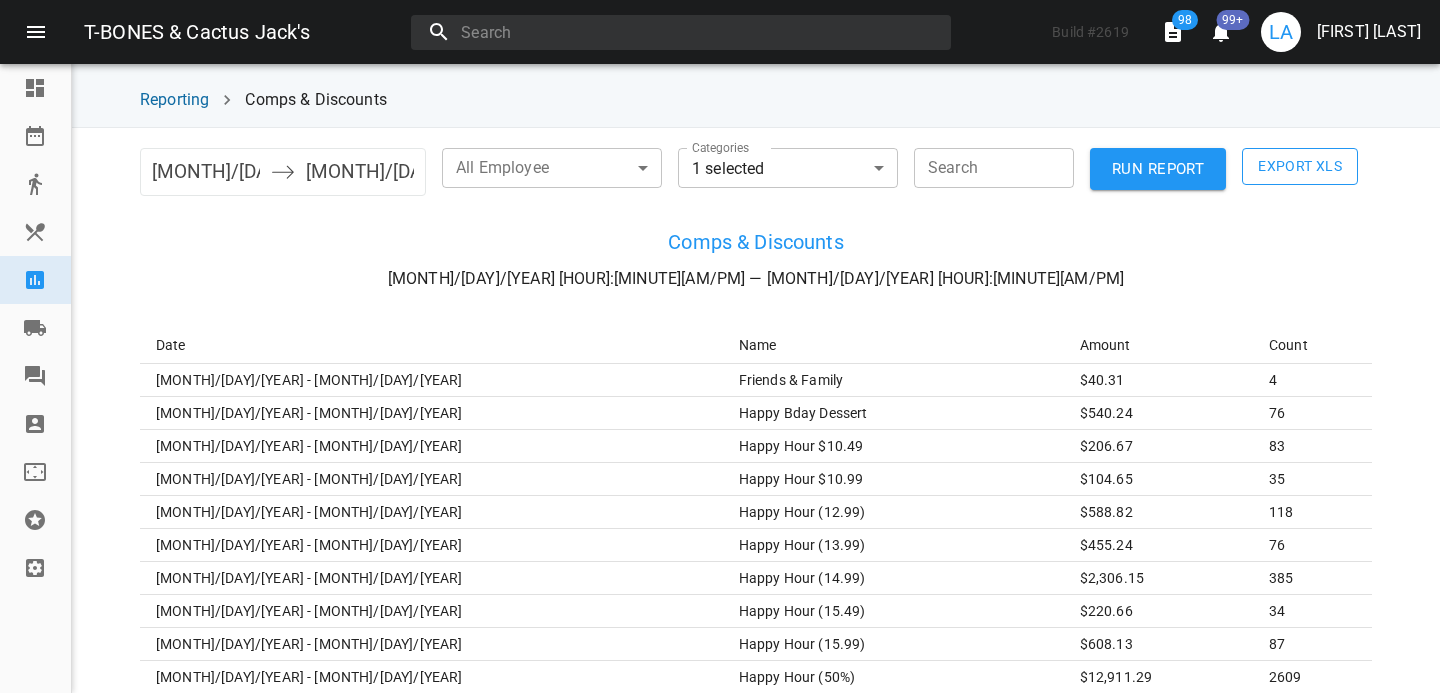 click on "Export XLS" at bounding box center [1300, 166] 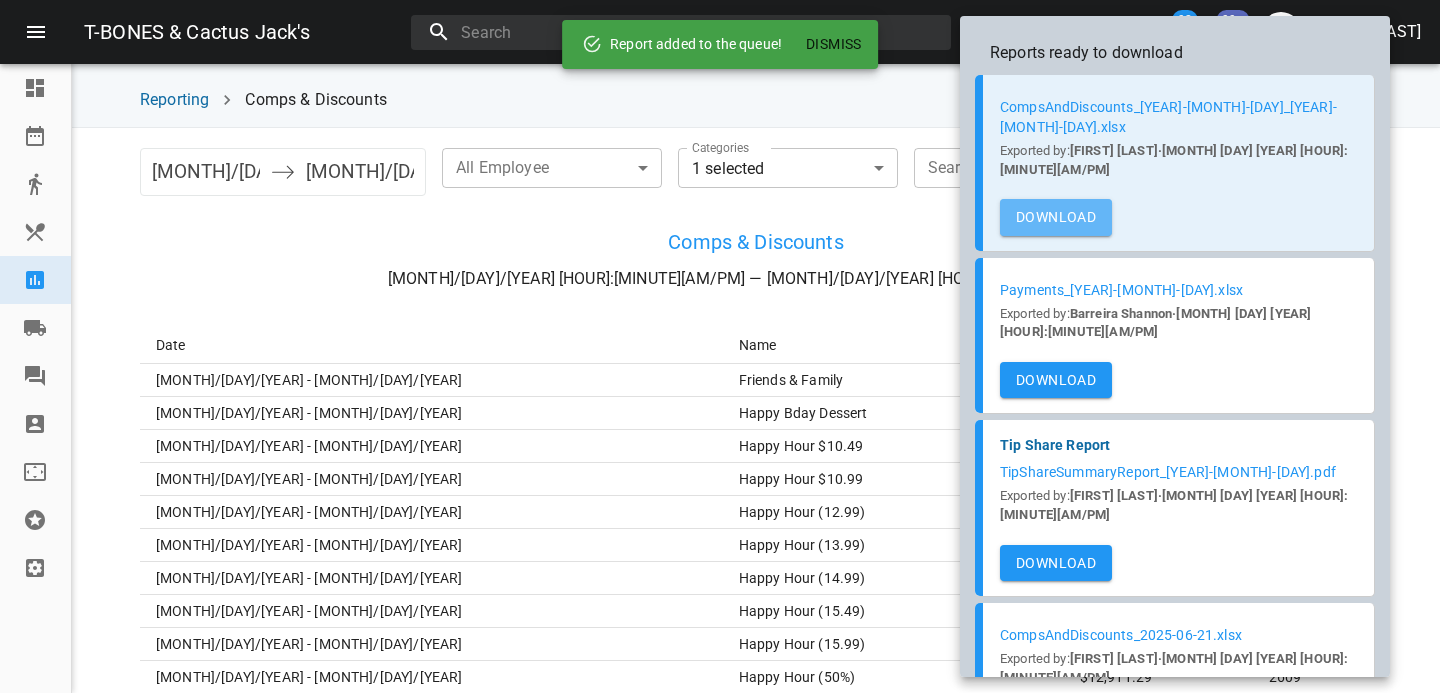 click on "Download" at bounding box center [1056, 217] 